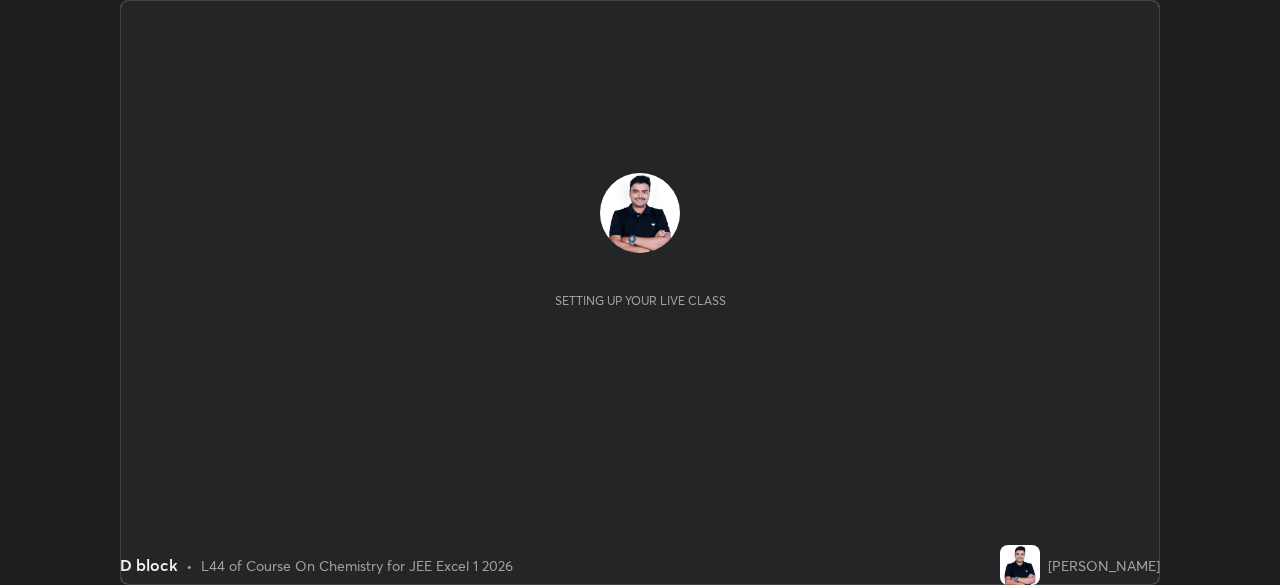 scroll, scrollTop: 0, scrollLeft: 0, axis: both 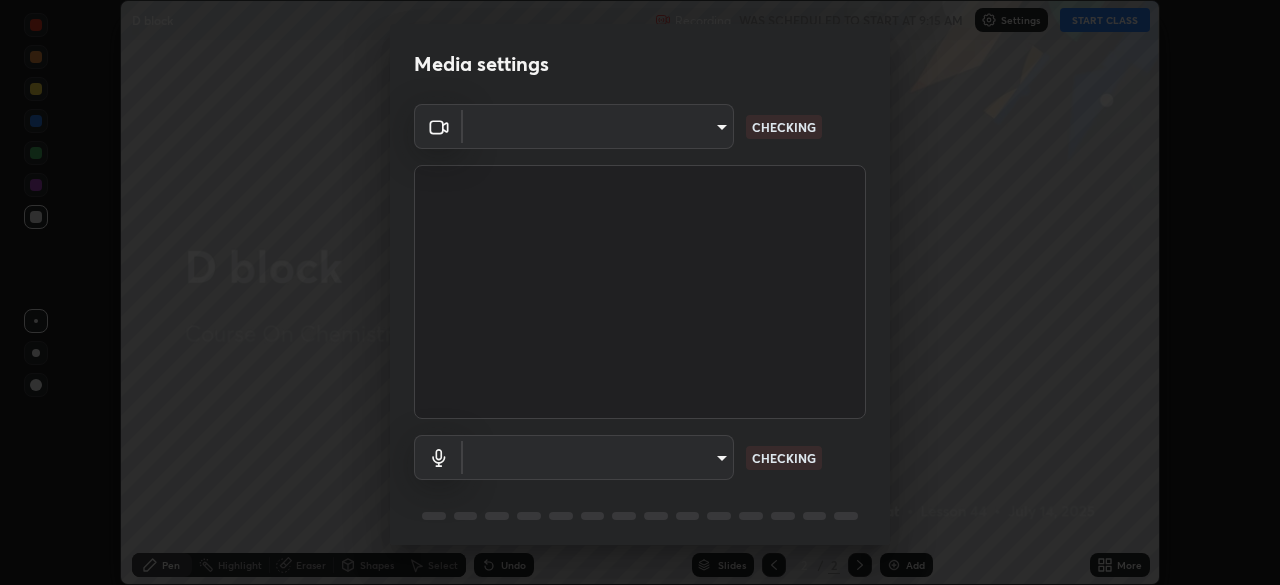 type on "338a246a491f890257f69405a026a05a69e0594761e3e0c22c247c7cff38e6e2" 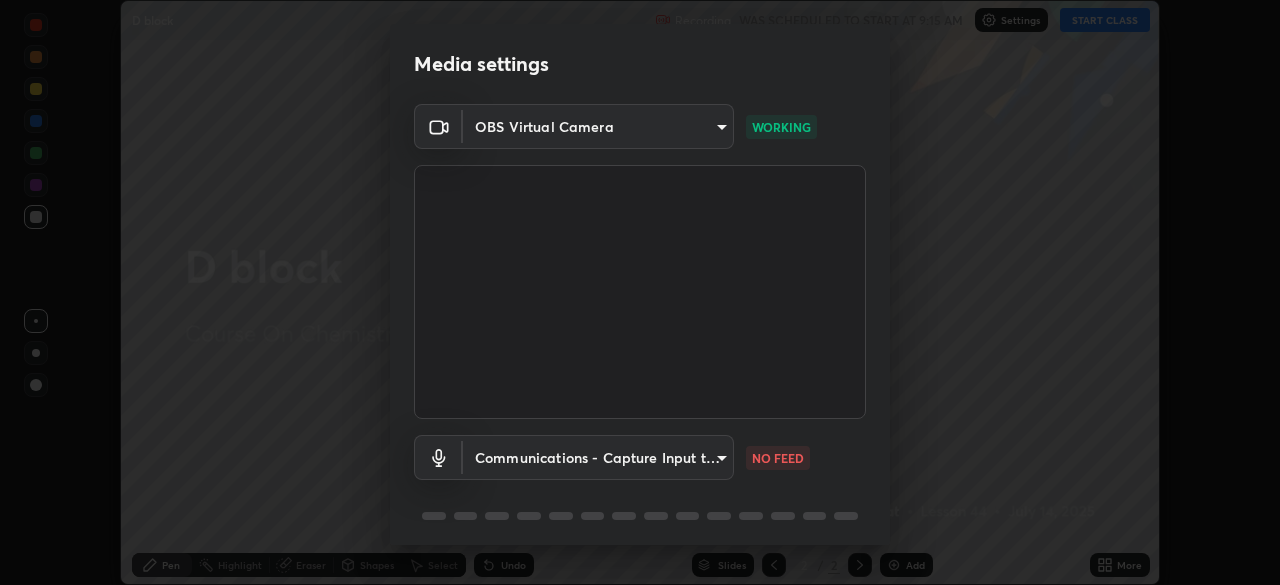 click on "Erase all D block Recording WAS SCHEDULED TO START AT  9:15 AM Settings START CLASS Setting up your live class D block • L44 of Course On Chemistry for JEE Excel 1 2026 [PERSON_NAME] Pen Highlight Eraser Shapes Select Undo Slides 2 / 2 Add More No doubts shared Encourage your learners to ask a doubt for better clarity Report an issue Reason for reporting Buffering Chat not working Audio - Video sync issue Educator video quality low ​ Attach an image Report Media settings OBS Virtual Camera 338a246a491f890257f69405a026a05a69e0594761e3e0c22c247c7cff38e6e2 WORKING Communications - Capture Input terminal (Digital Array MIC) communications NO FEED 1 / 5 Next" at bounding box center [640, 292] 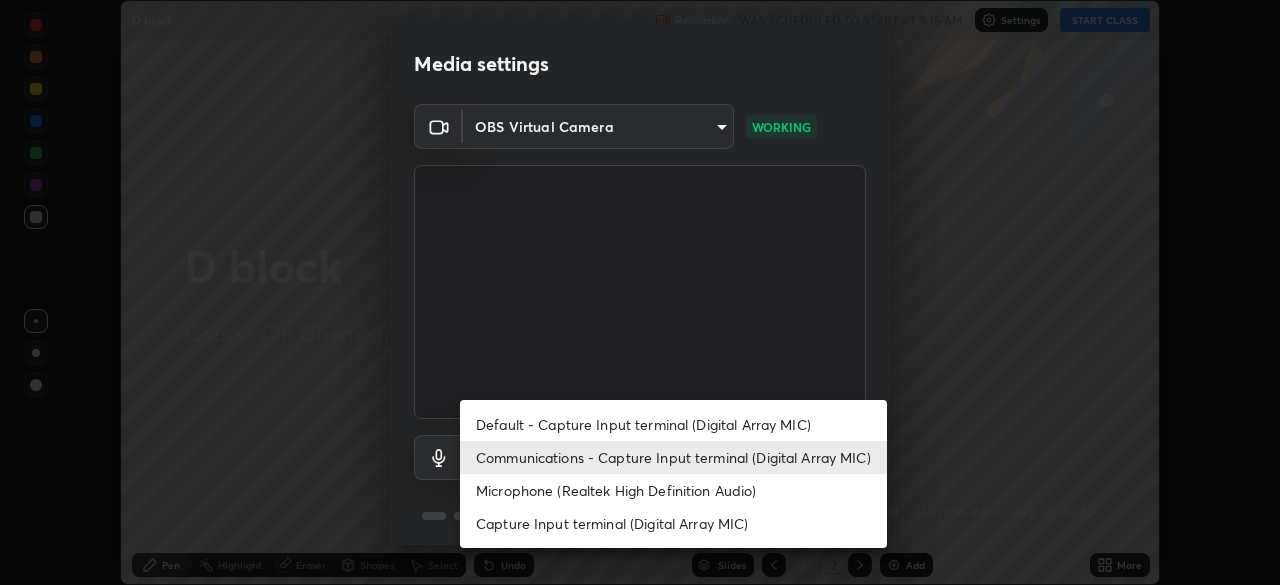 click on "Default - Capture Input terminal (Digital Array MIC)" at bounding box center (673, 424) 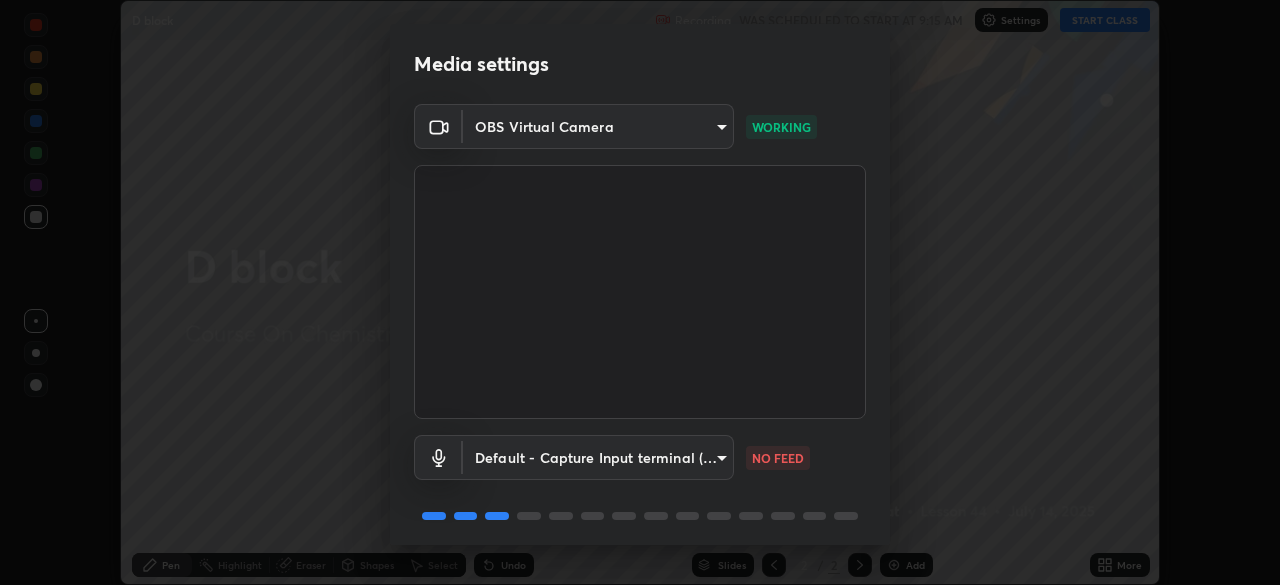 click on "Erase all D block Recording WAS SCHEDULED TO START AT  9:15 AM Settings START CLASS Setting up your live class D block • L44 of Course On Chemistry for JEE Excel 1 2026 [PERSON_NAME] Pen Highlight Eraser Shapes Select Undo Slides 2 / 2 Add More No doubts shared Encourage your learners to ask a doubt for better clarity Report an issue Reason for reporting Buffering Chat not working Audio - Video sync issue Educator video quality low ​ Attach an image Report Media settings OBS Virtual Camera 338a246a491f890257f69405a026a05a69e0594761e3e0c22c247c7cff38e6e2 WORKING Default - Capture Input terminal (Digital Array MIC) default NO FEED 1 / 5 Next" at bounding box center (640, 292) 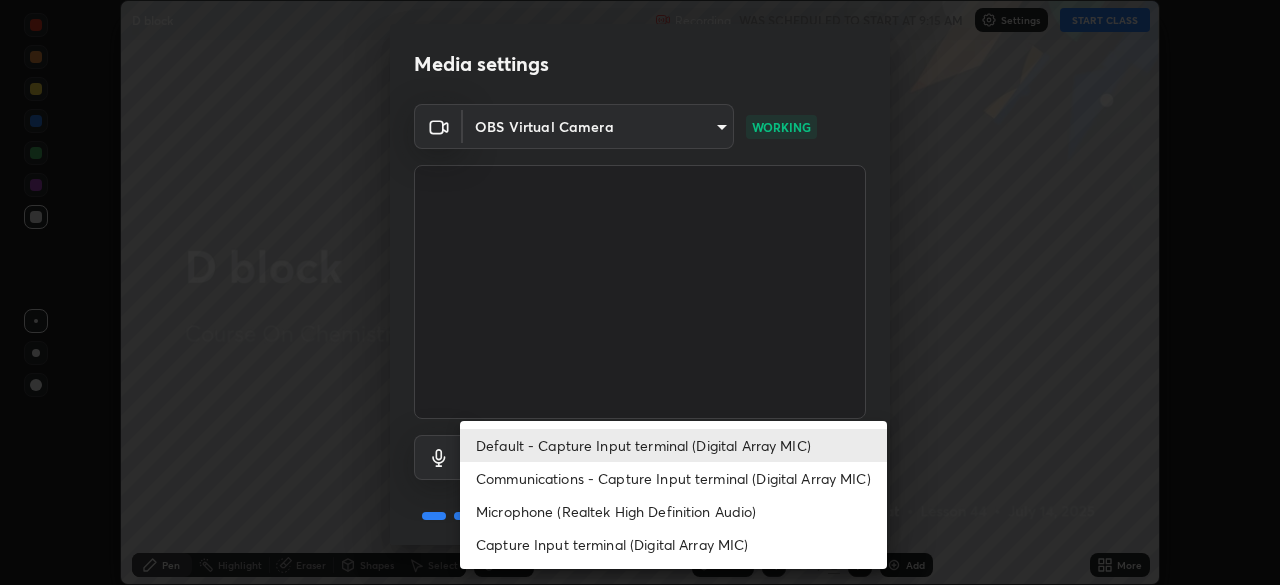 click on "Communications - Capture Input terminal (Digital Array MIC)" at bounding box center [673, 478] 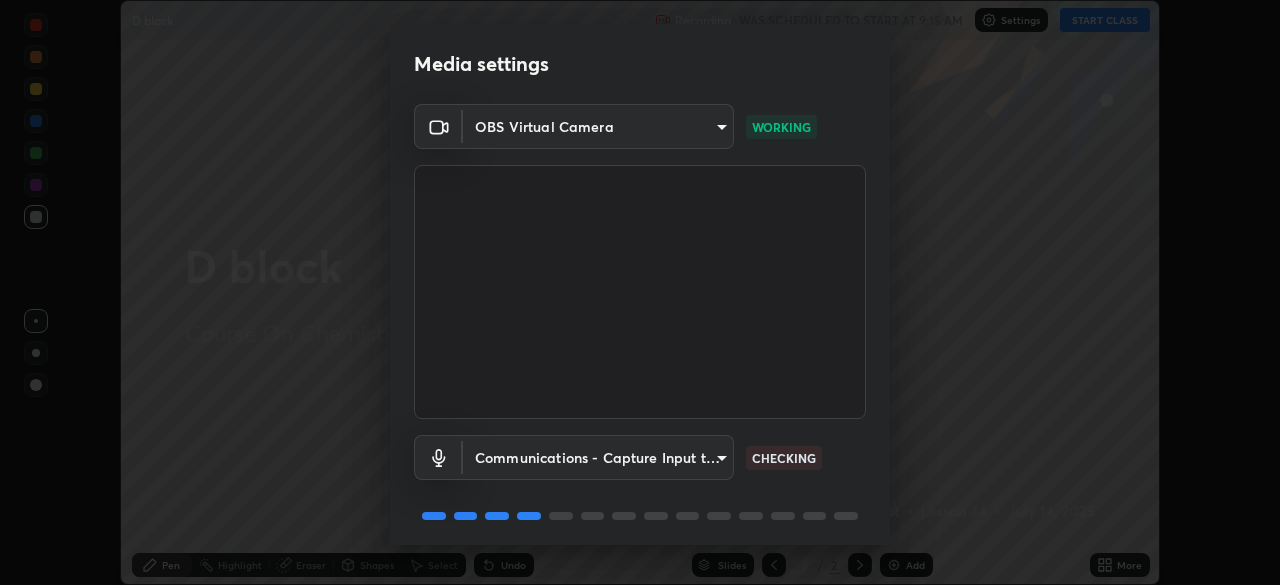 scroll, scrollTop: 71, scrollLeft: 0, axis: vertical 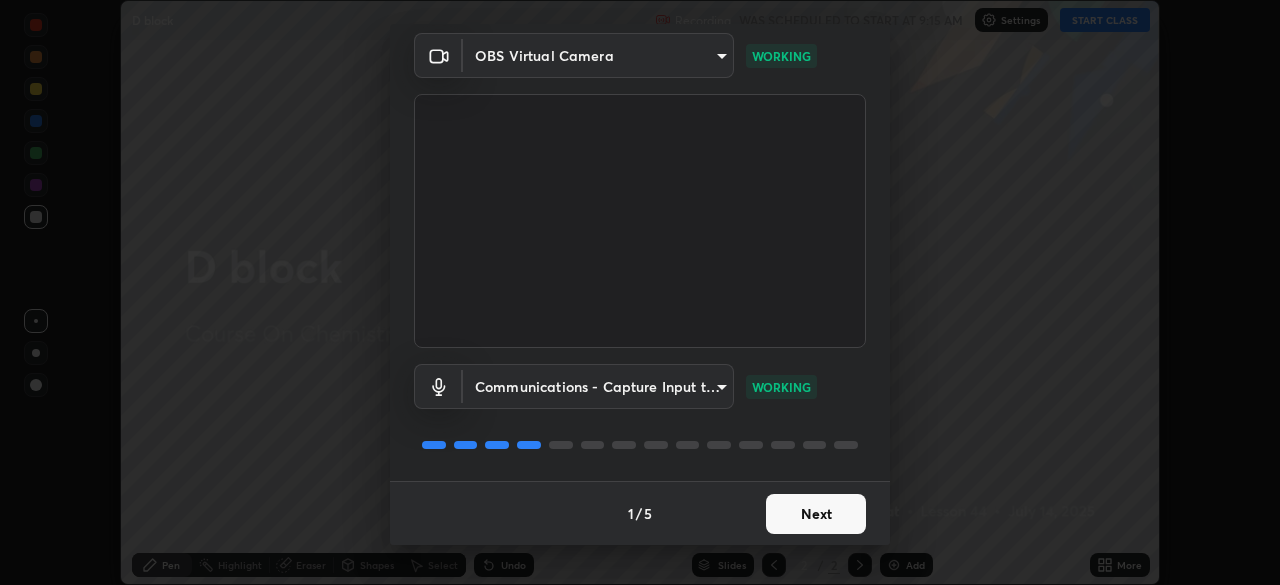 click on "Next" at bounding box center [816, 514] 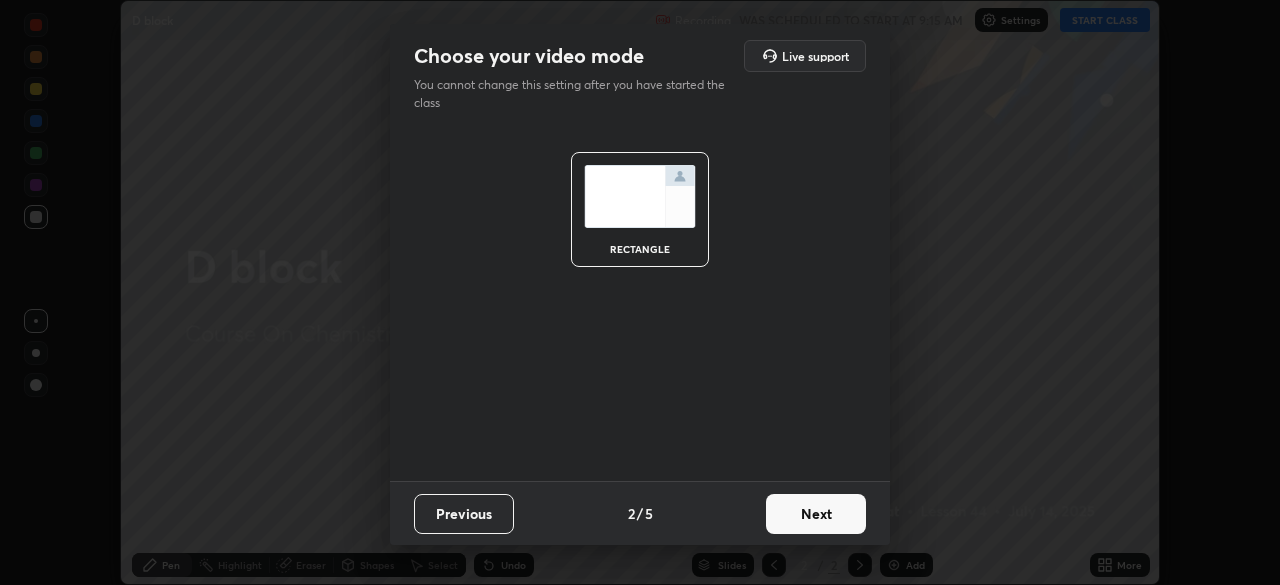 scroll, scrollTop: 0, scrollLeft: 0, axis: both 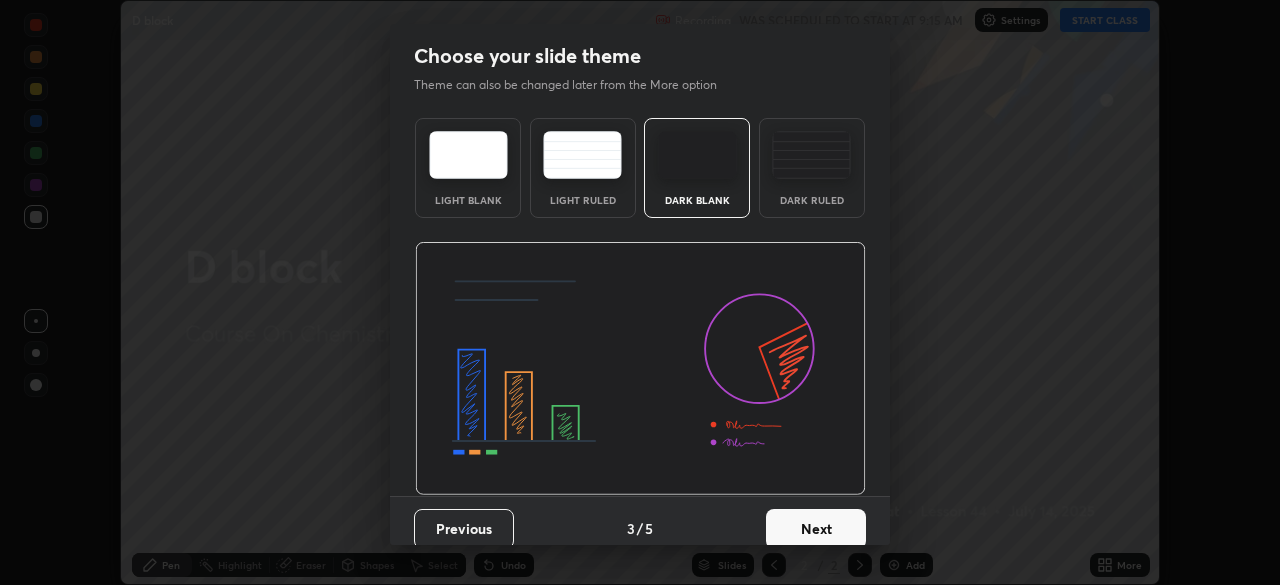 click on "Next" at bounding box center [816, 529] 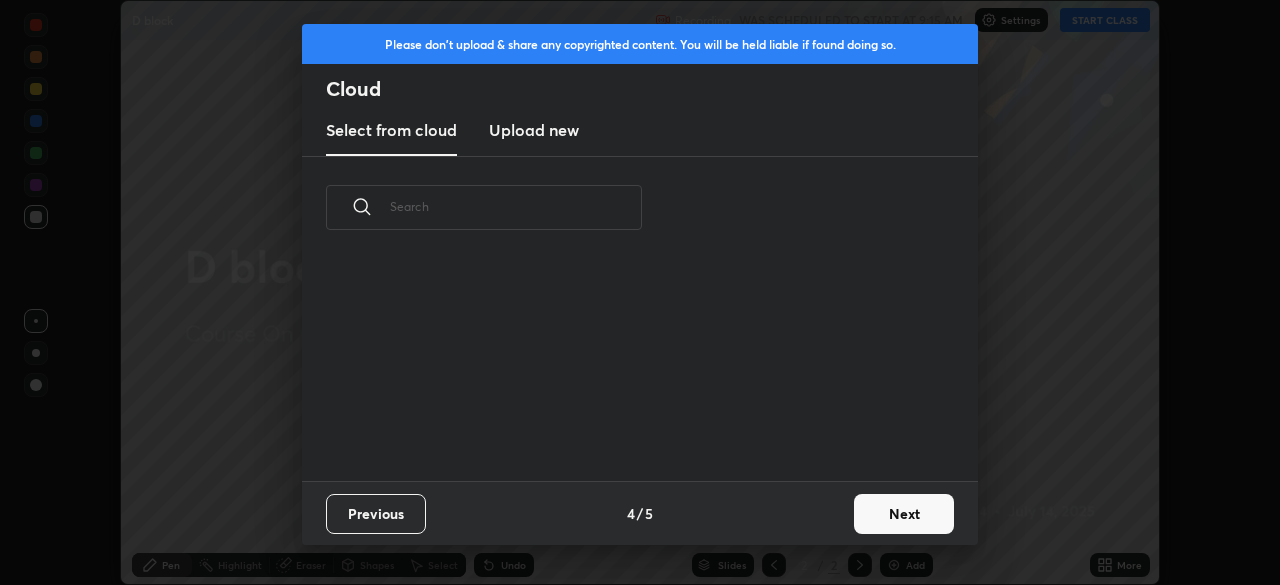 click on "Next" at bounding box center (904, 514) 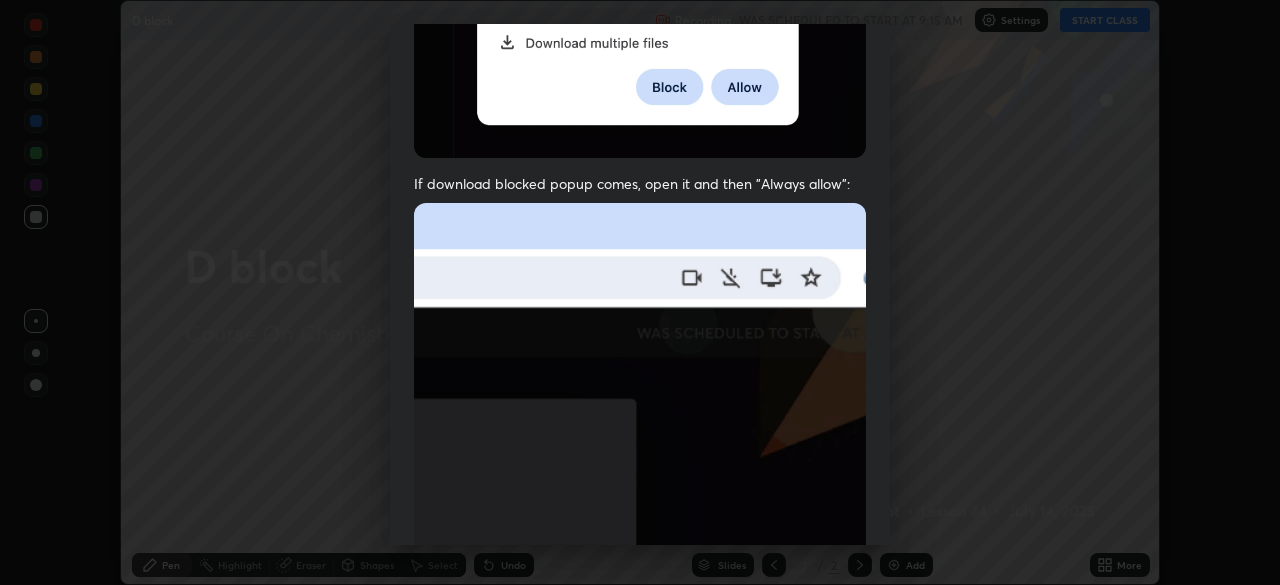 scroll, scrollTop: 424, scrollLeft: 0, axis: vertical 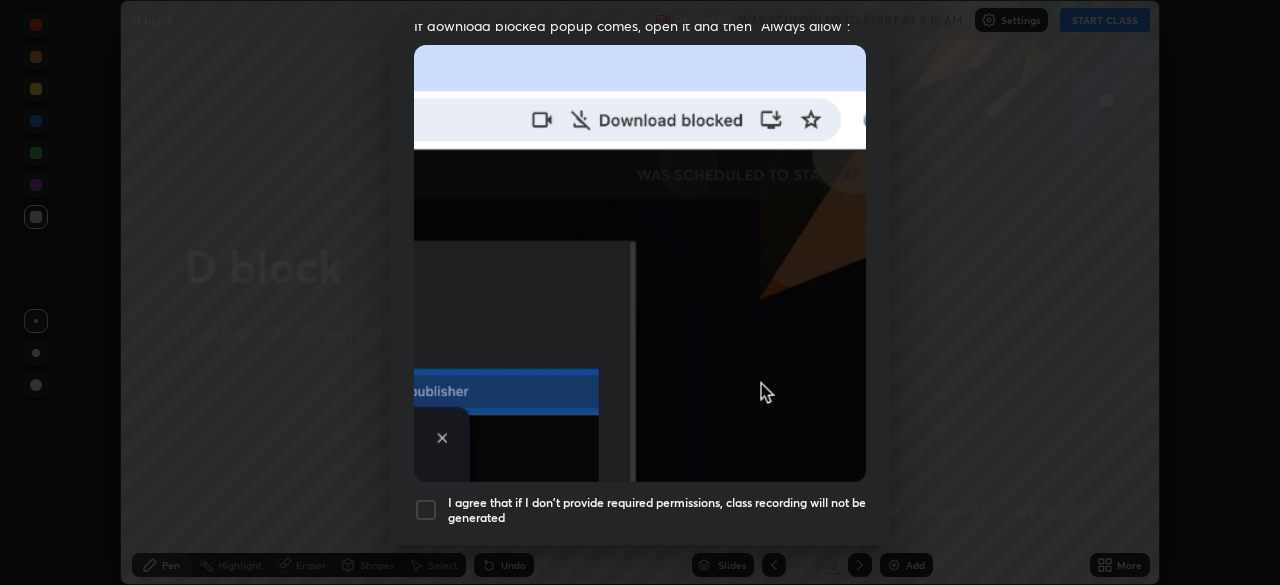 click on "I agree that if I don't provide required permissions, class recording will not be generated" at bounding box center (657, 510) 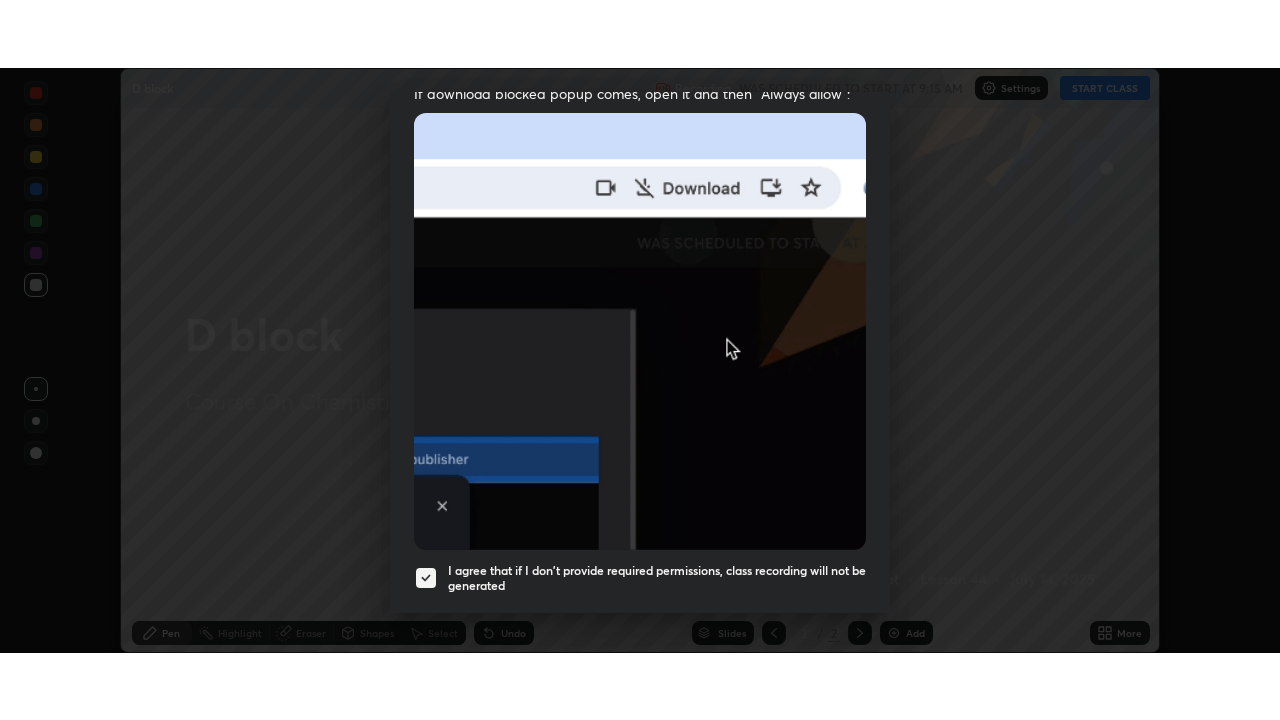 scroll, scrollTop: 479, scrollLeft: 0, axis: vertical 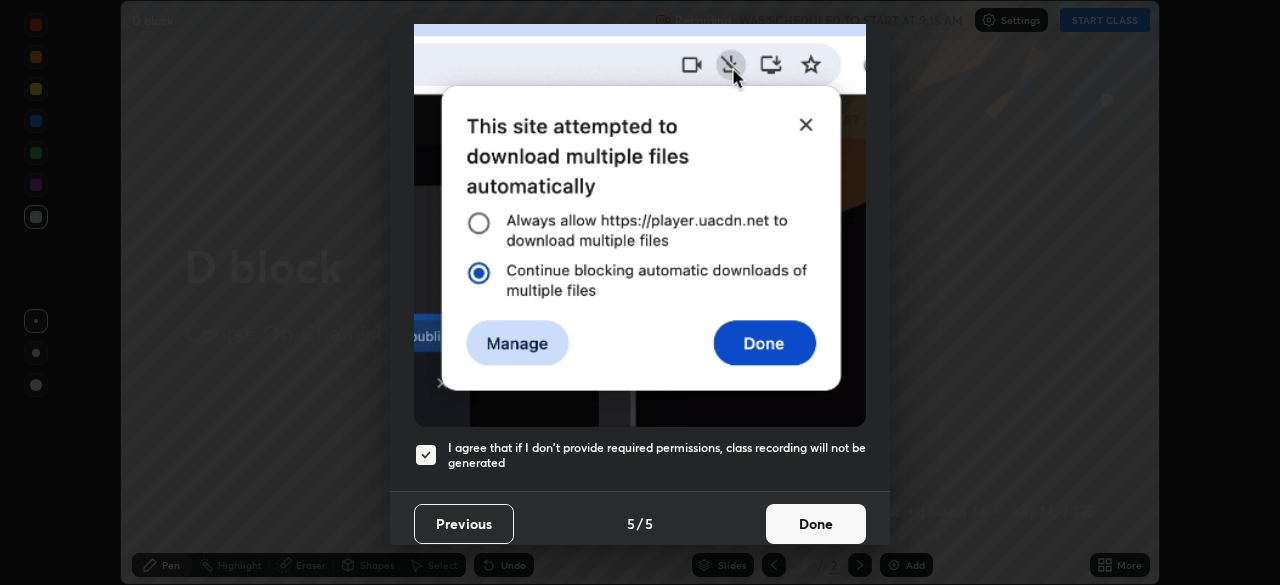 click on "Done" at bounding box center (816, 524) 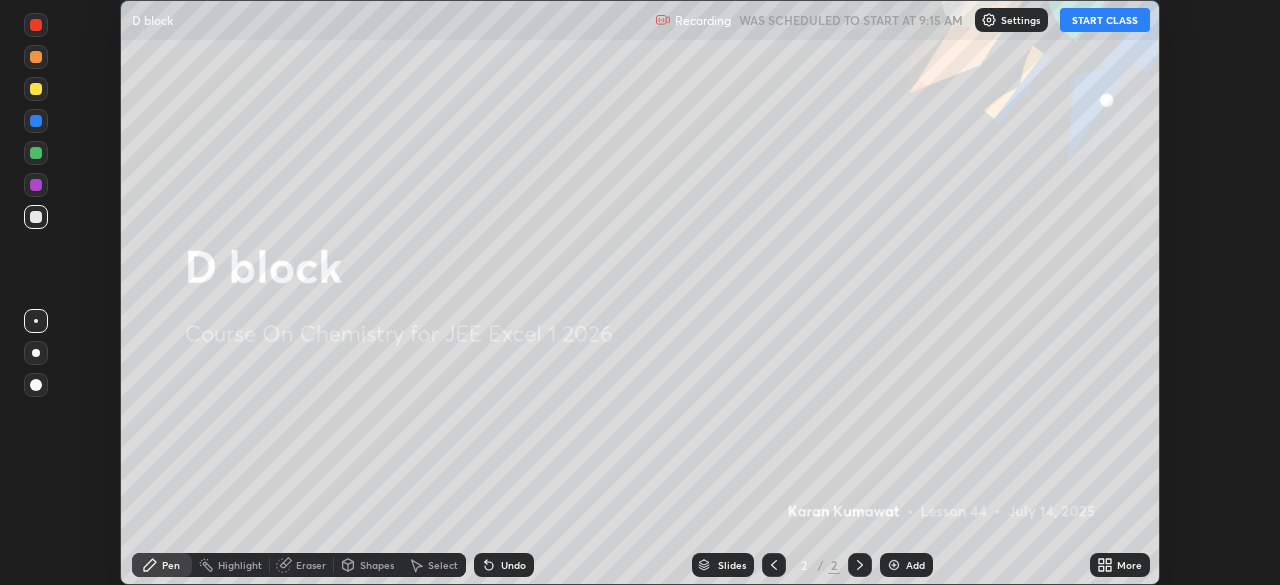 click 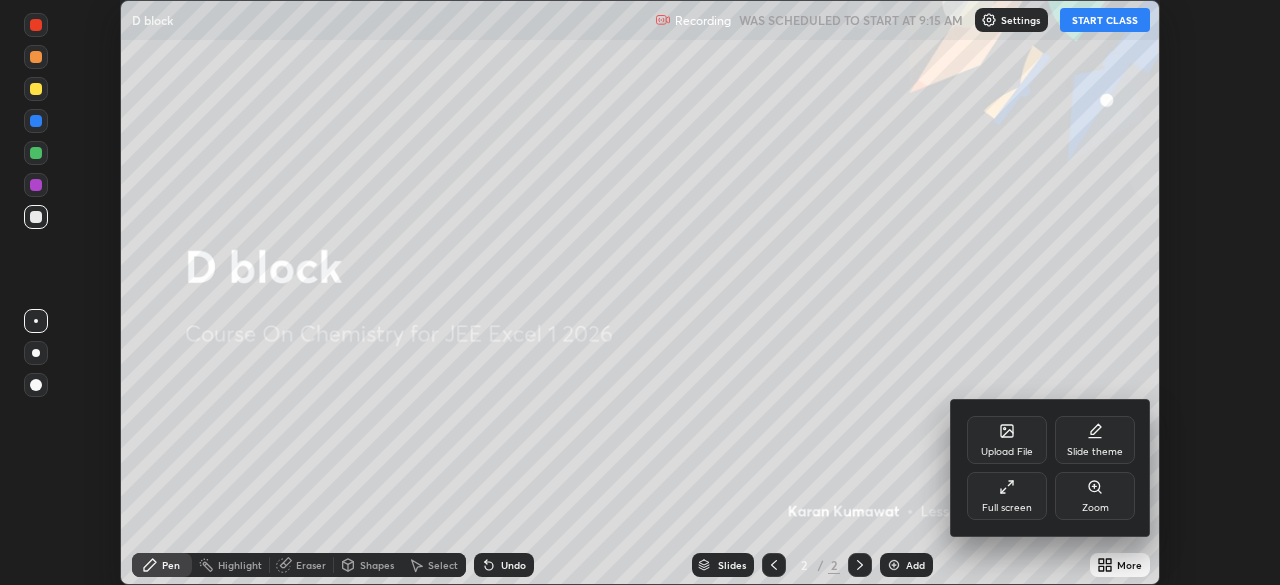 click on "Full screen" at bounding box center [1007, 496] 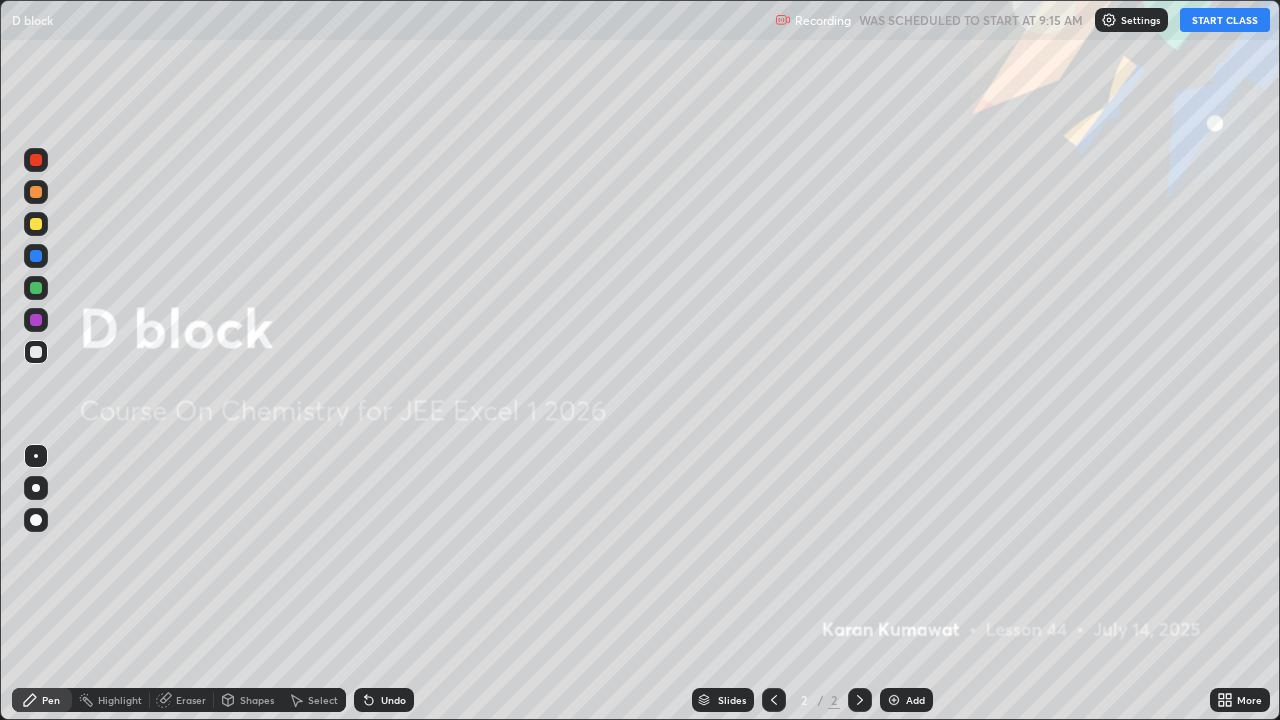 scroll, scrollTop: 99280, scrollLeft: 98720, axis: both 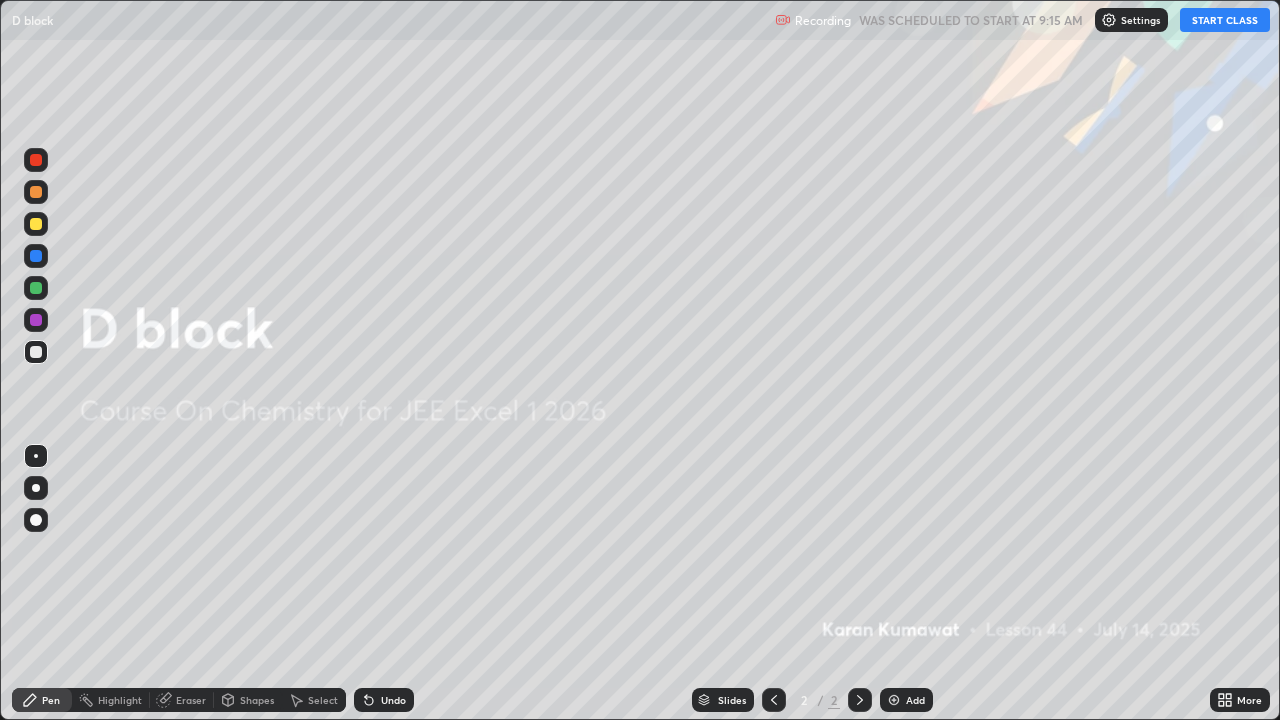 click on "START CLASS" at bounding box center (1225, 20) 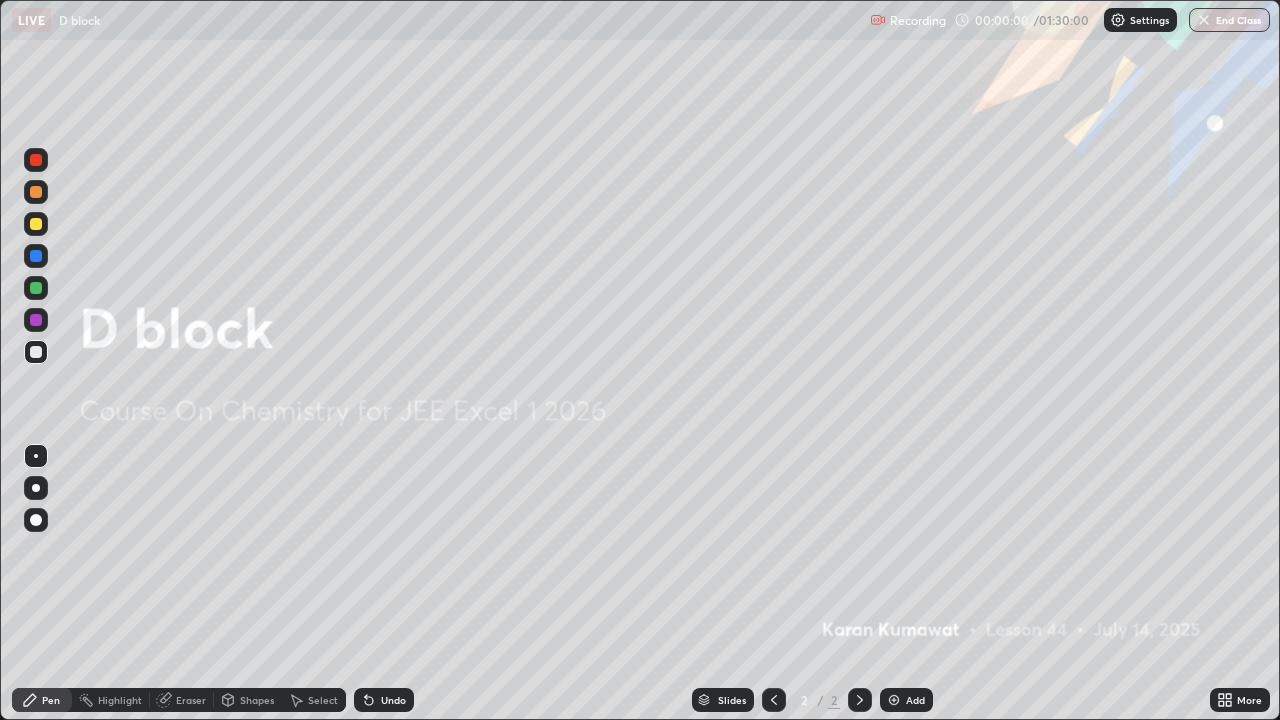 click at bounding box center (36, 488) 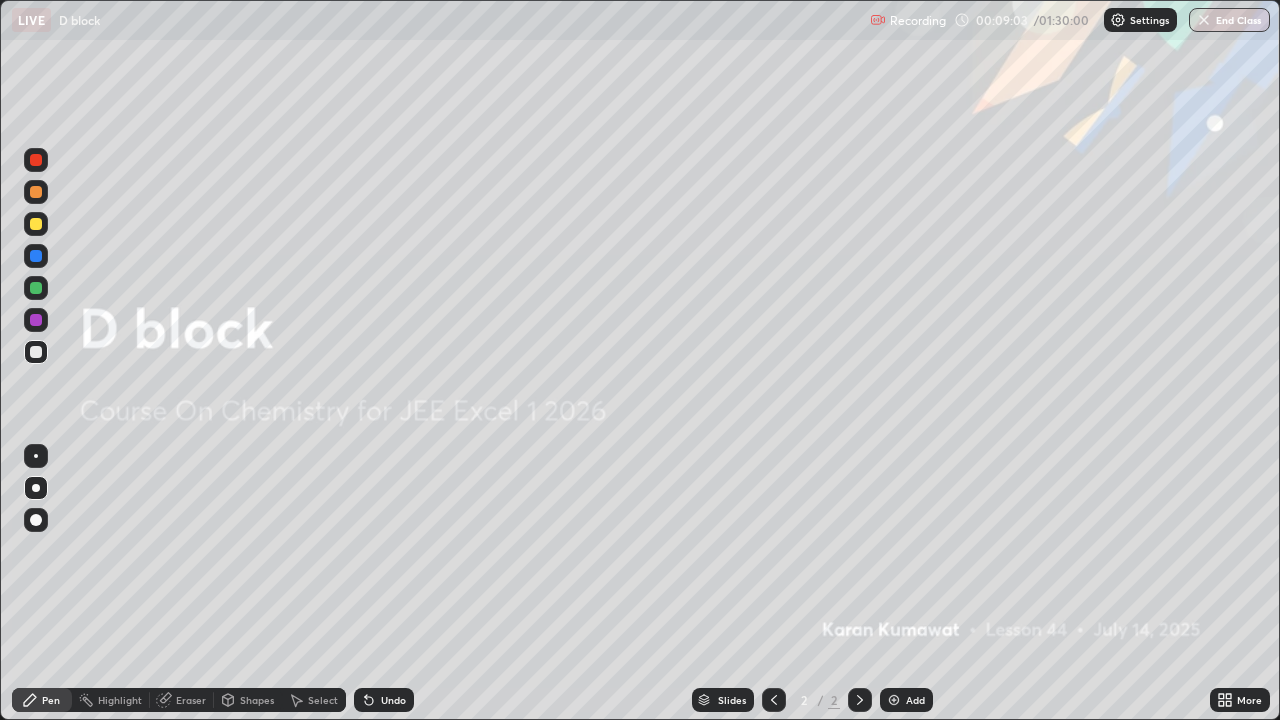 click on "More" at bounding box center (1249, 700) 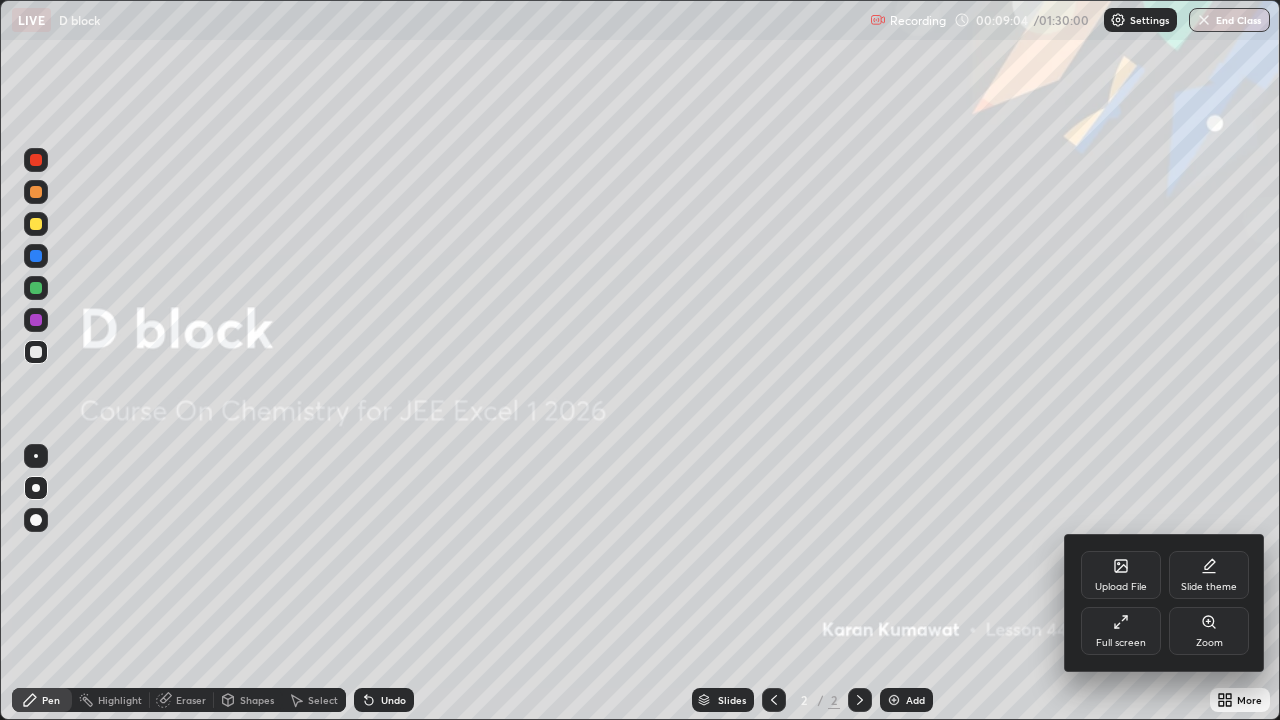 click on "Full screen" at bounding box center [1121, 631] 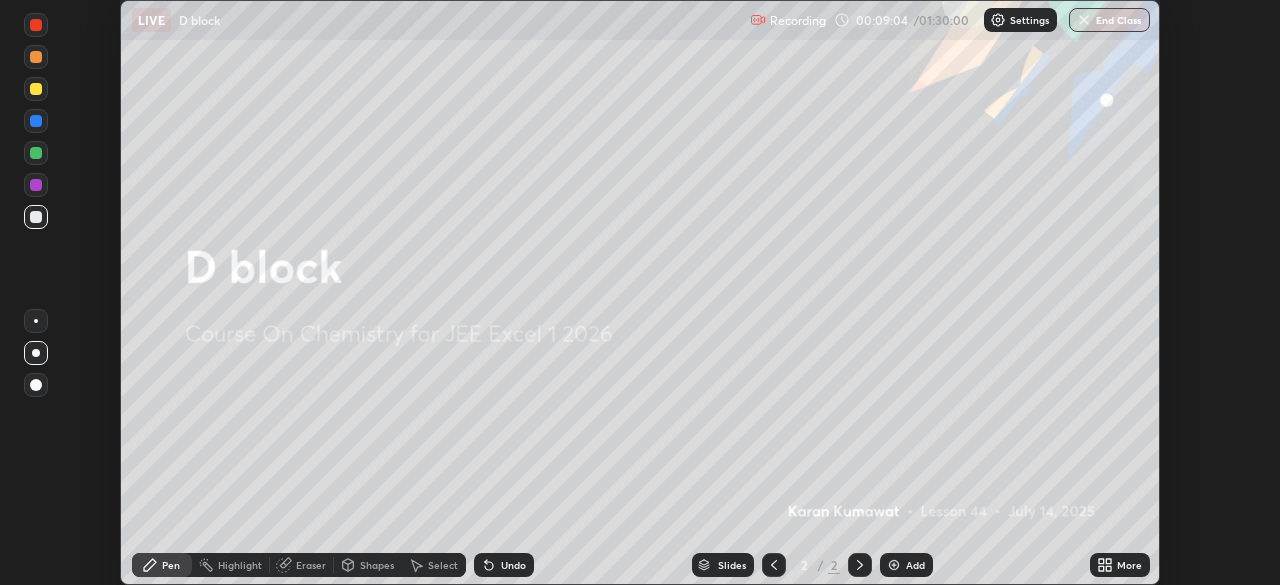 scroll, scrollTop: 585, scrollLeft: 1280, axis: both 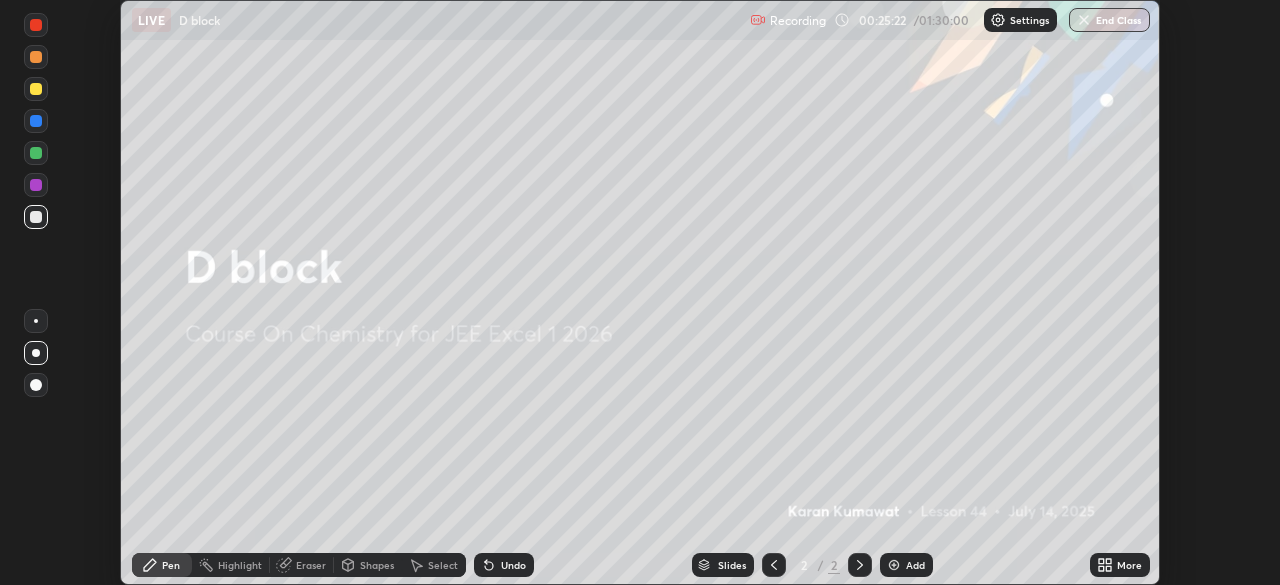 click on "More" at bounding box center [1129, 565] 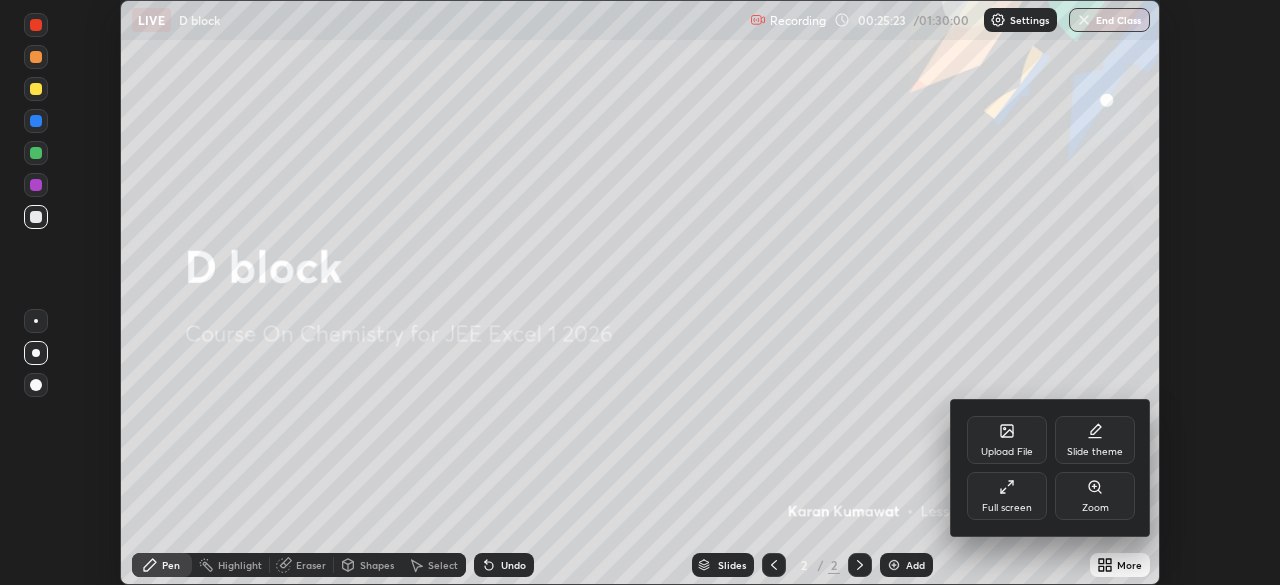 click on "Full screen" at bounding box center [1007, 496] 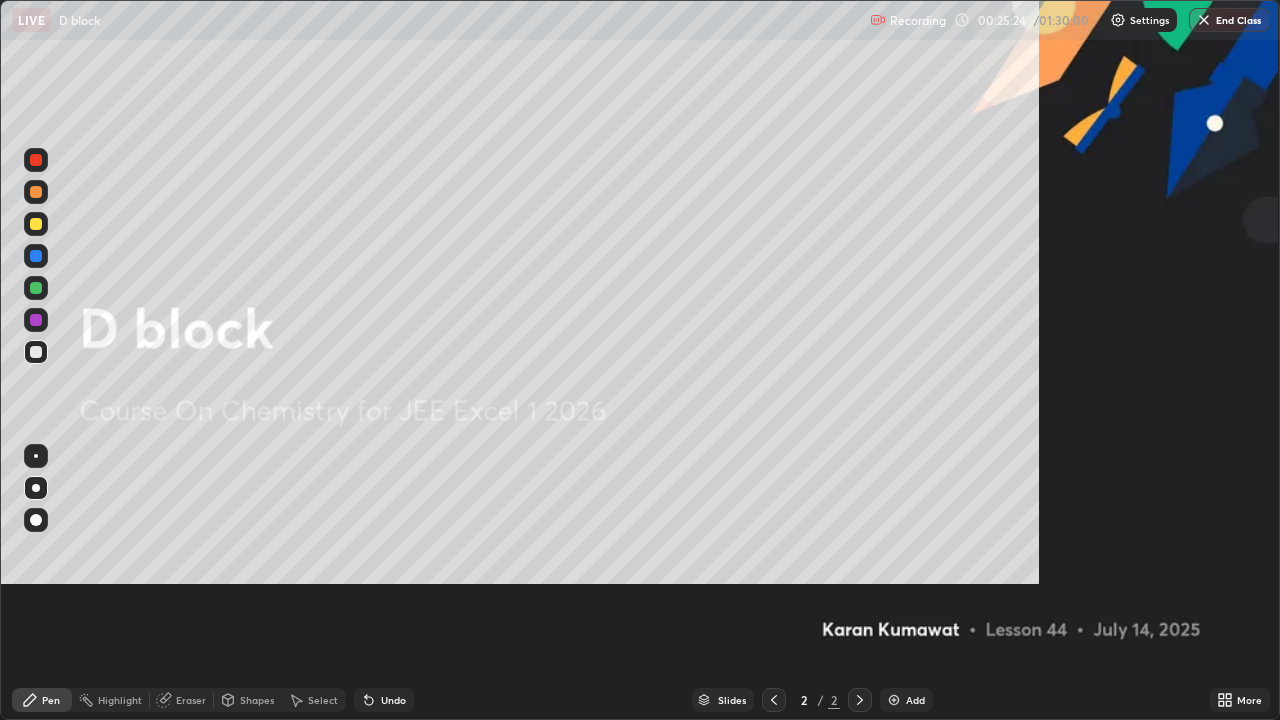 scroll, scrollTop: 99280, scrollLeft: 98720, axis: both 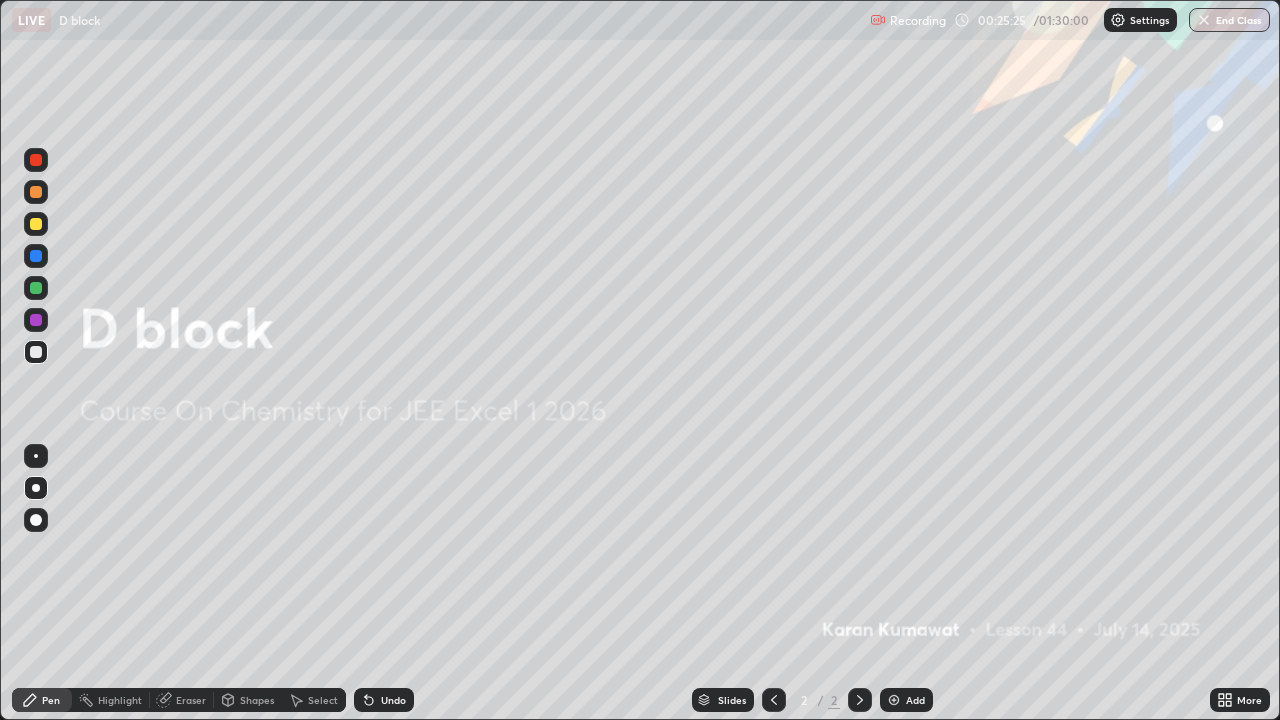 click on "More" at bounding box center (1240, 700) 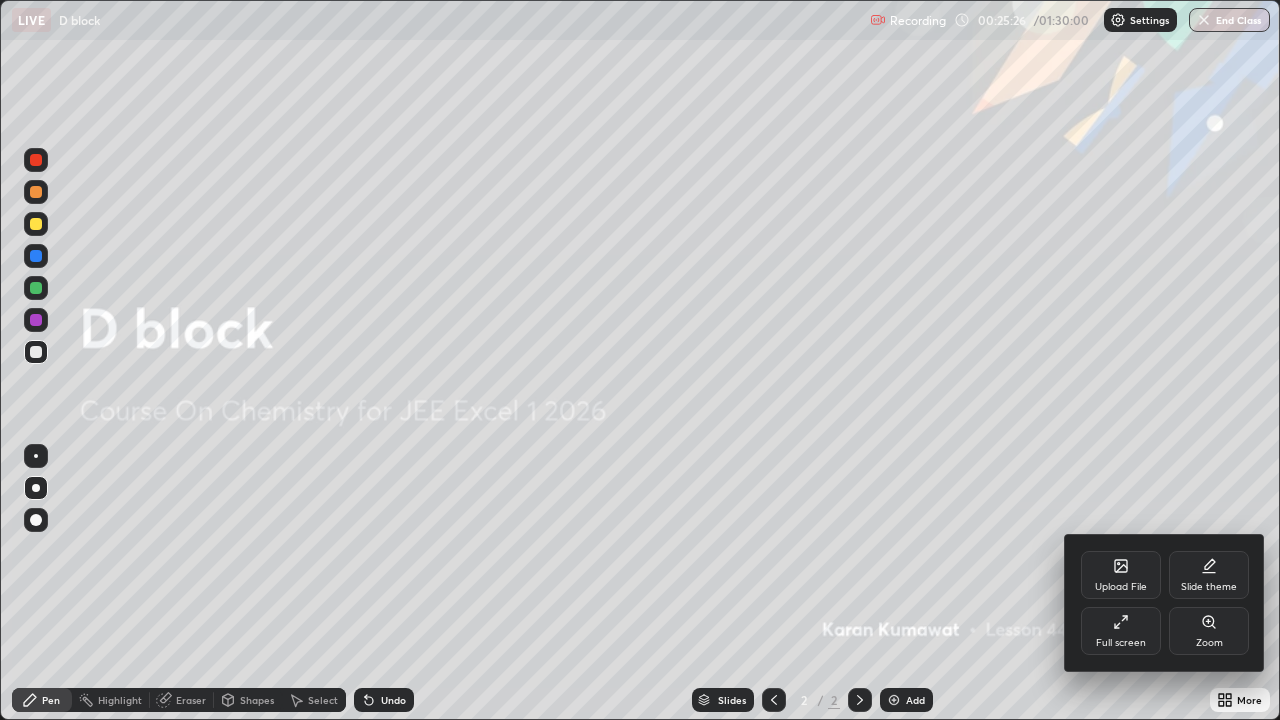 click on "Upload File" at bounding box center (1121, 587) 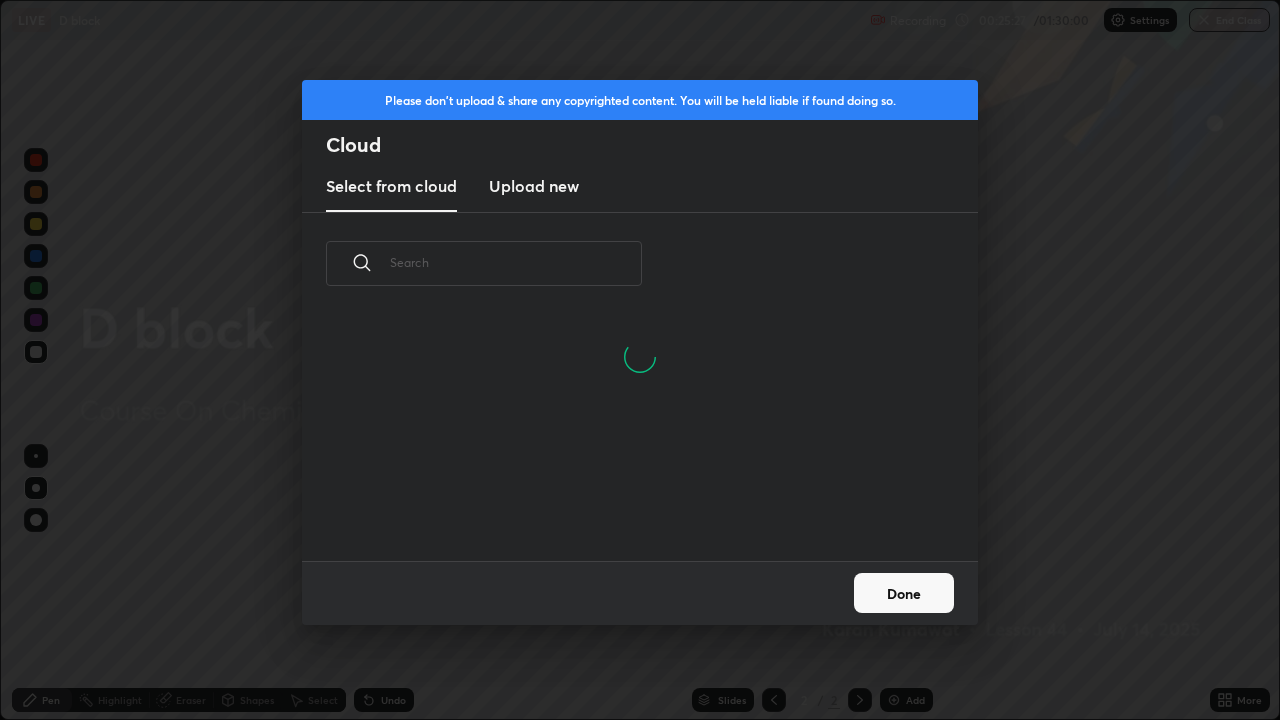 scroll, scrollTop: 7, scrollLeft: 11, axis: both 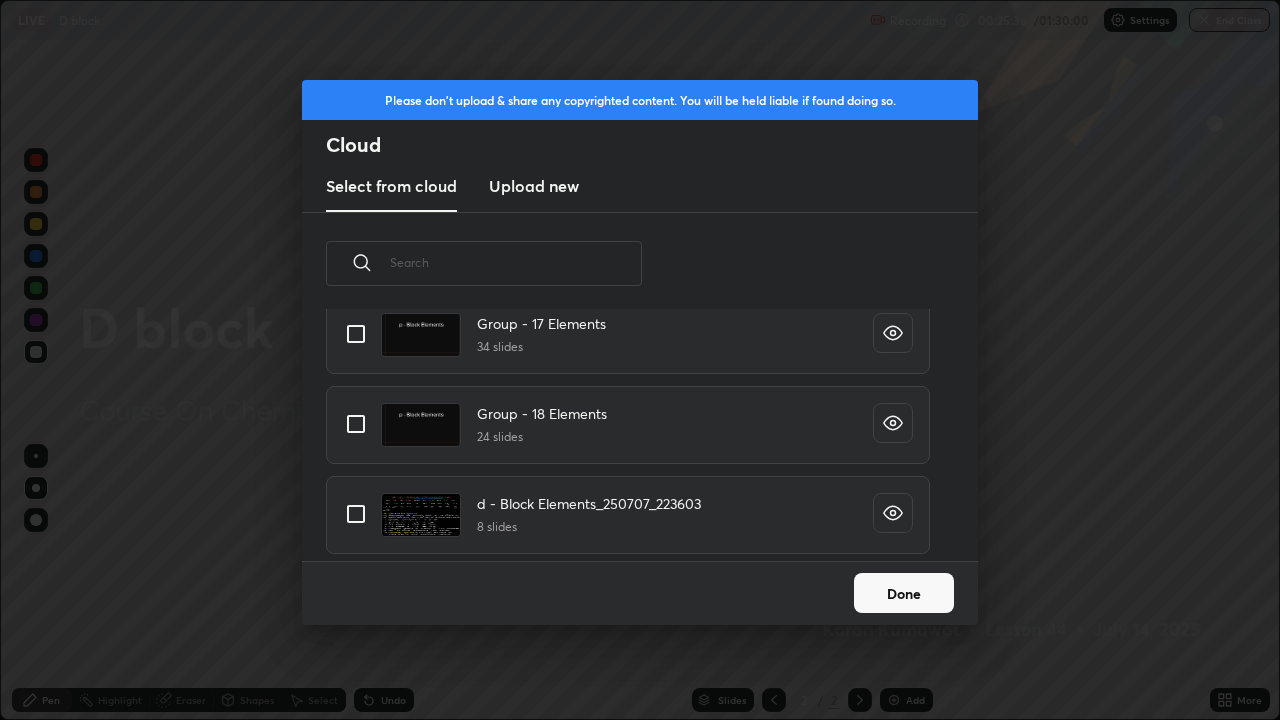 click on "d - Block Elements_250707_223603" at bounding box center (589, 503) 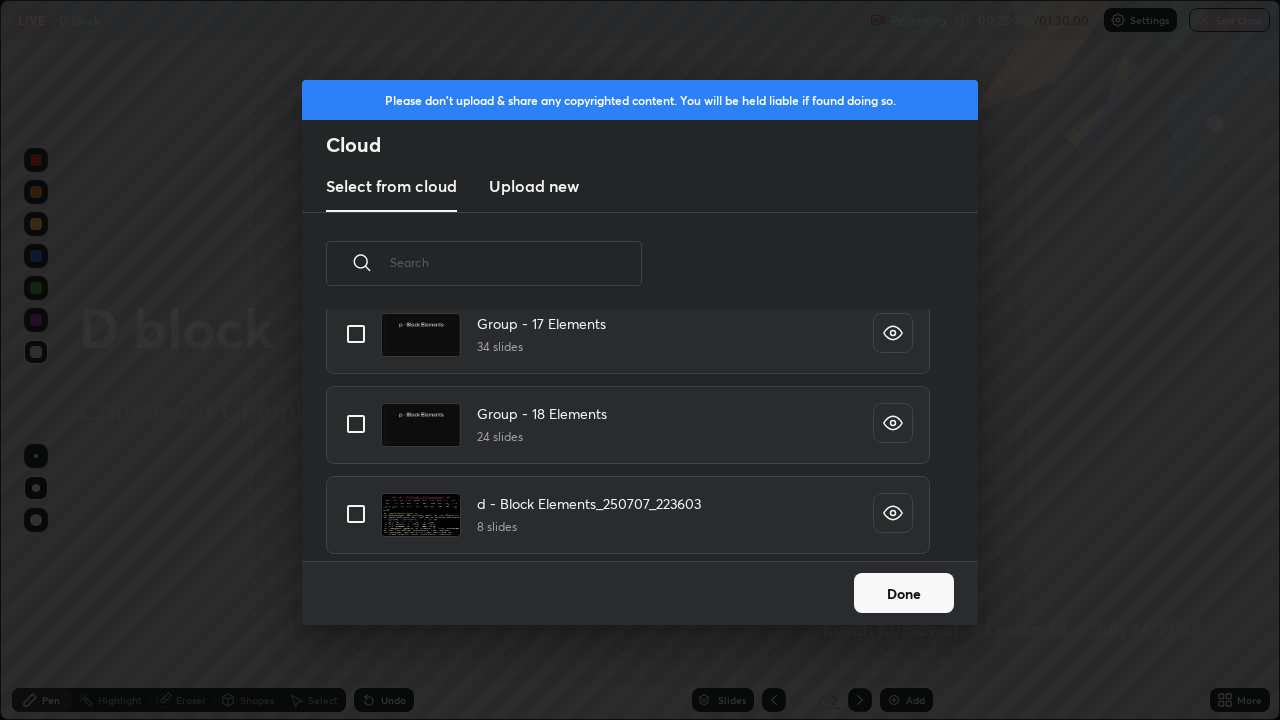 click at bounding box center [356, 514] 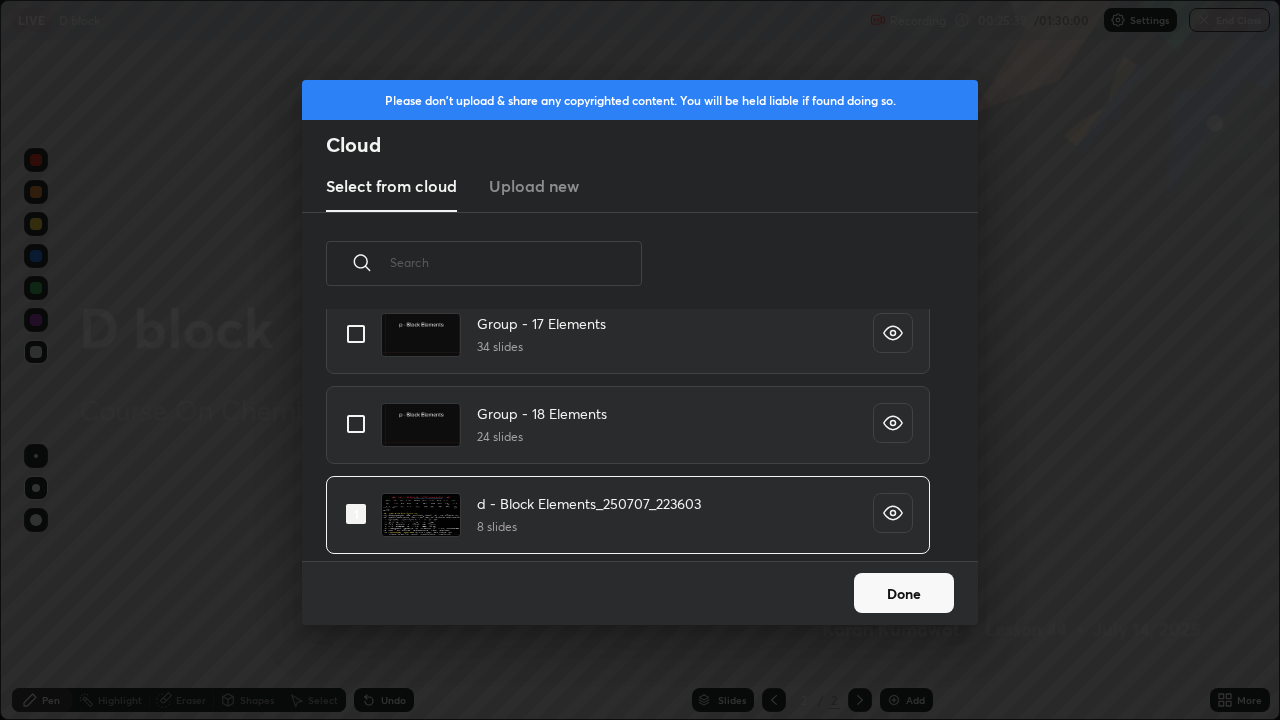 click on "Done" at bounding box center (904, 593) 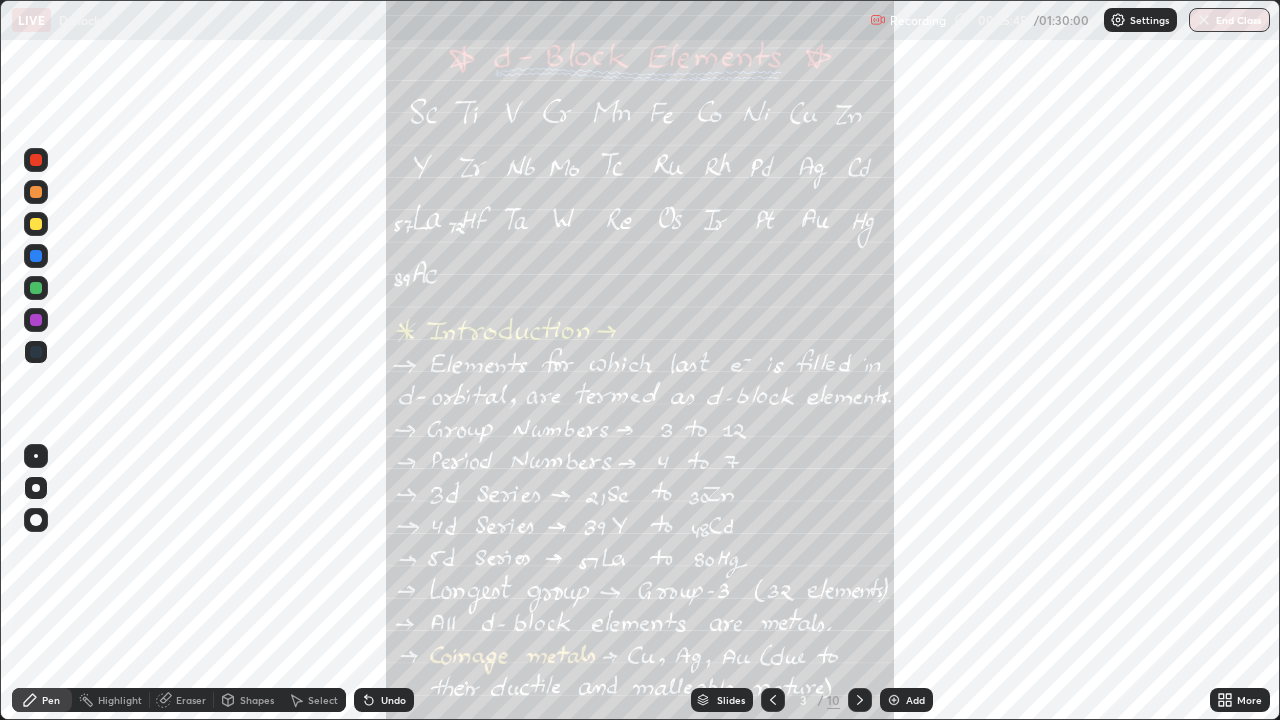 click 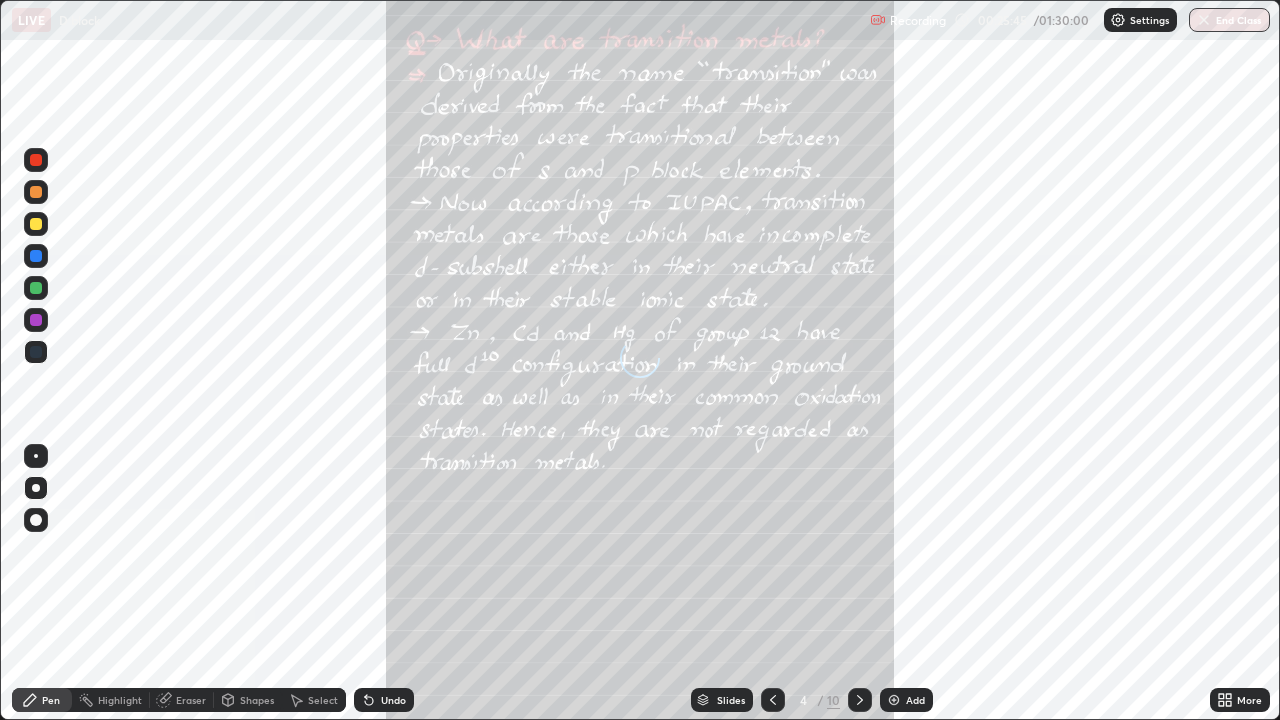 click 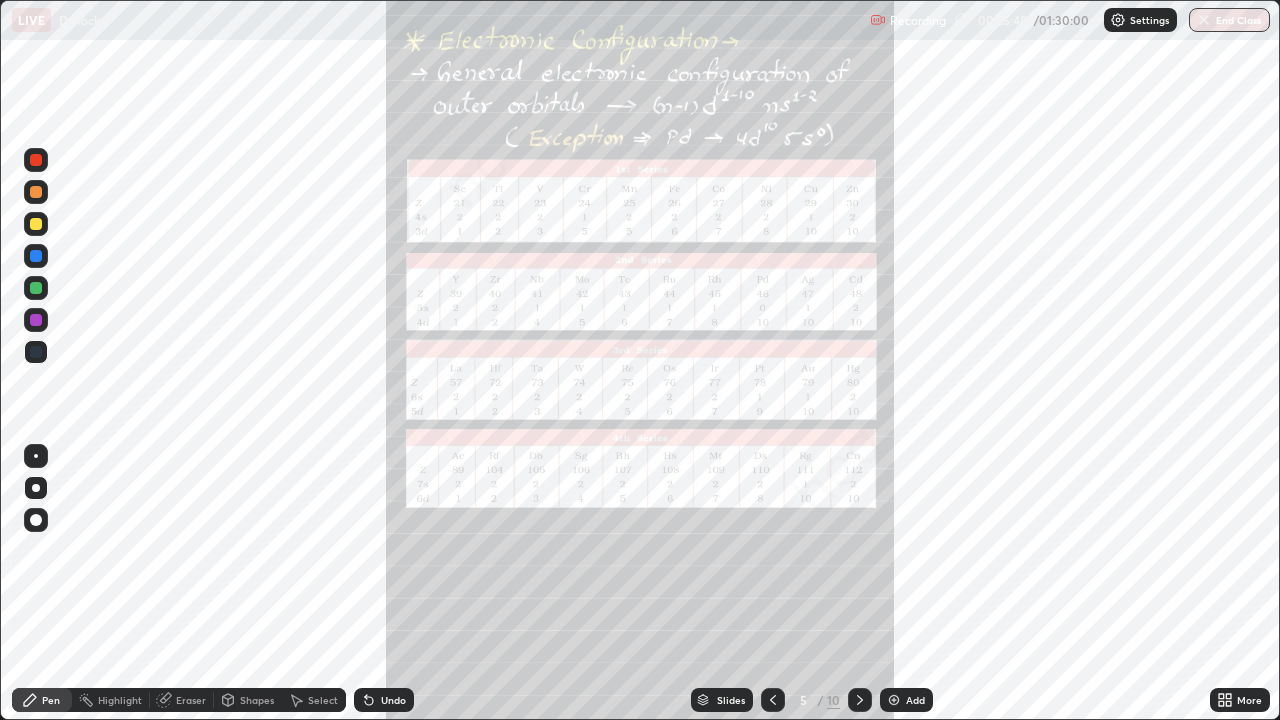 click 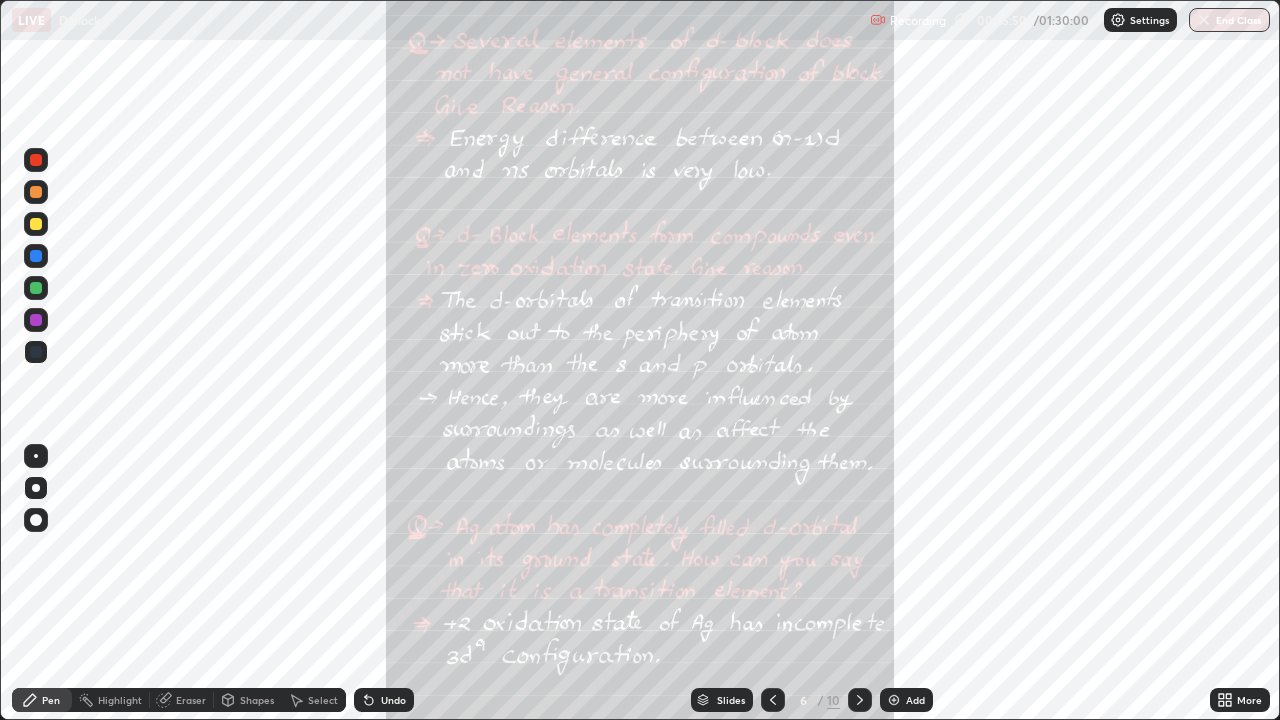 click at bounding box center [860, 700] 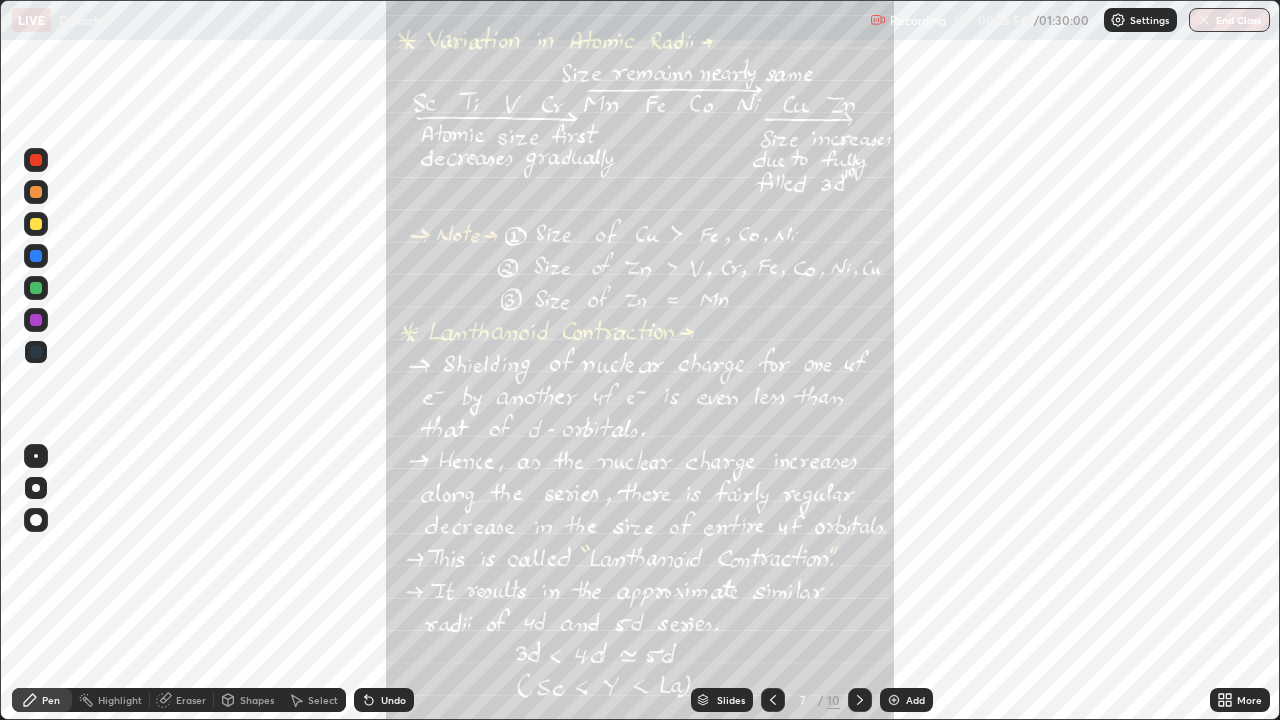 click 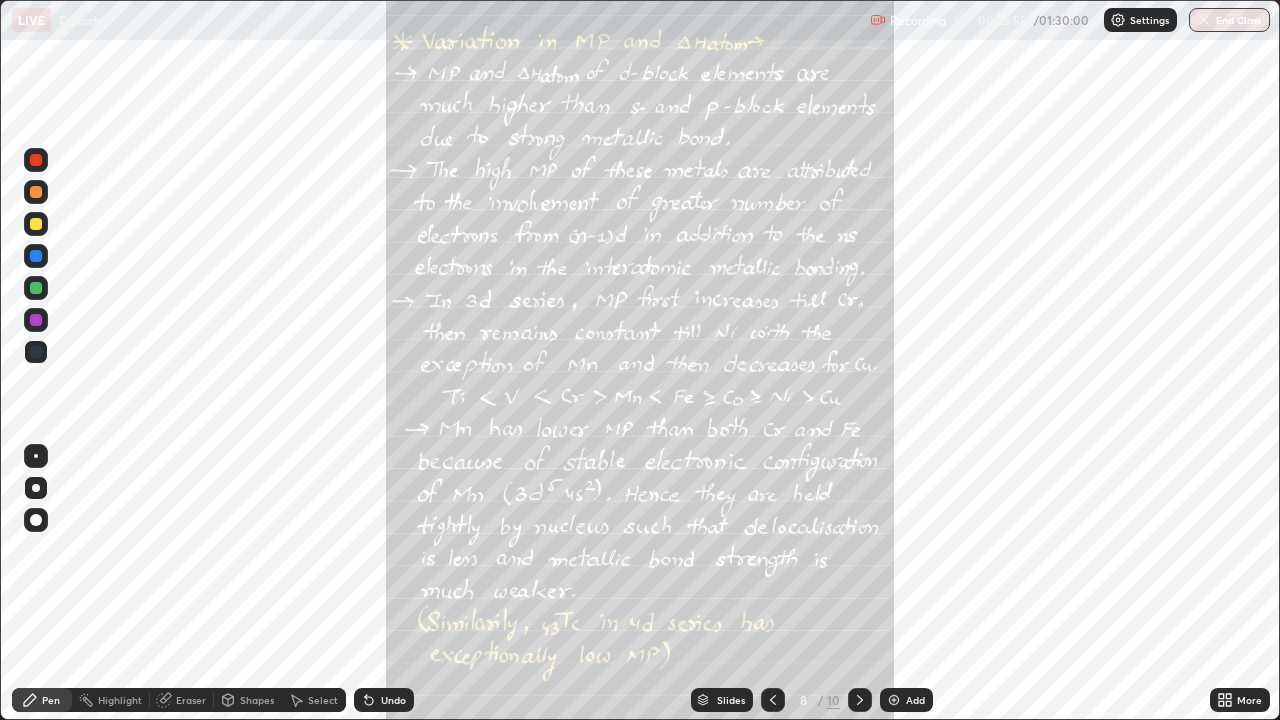 click 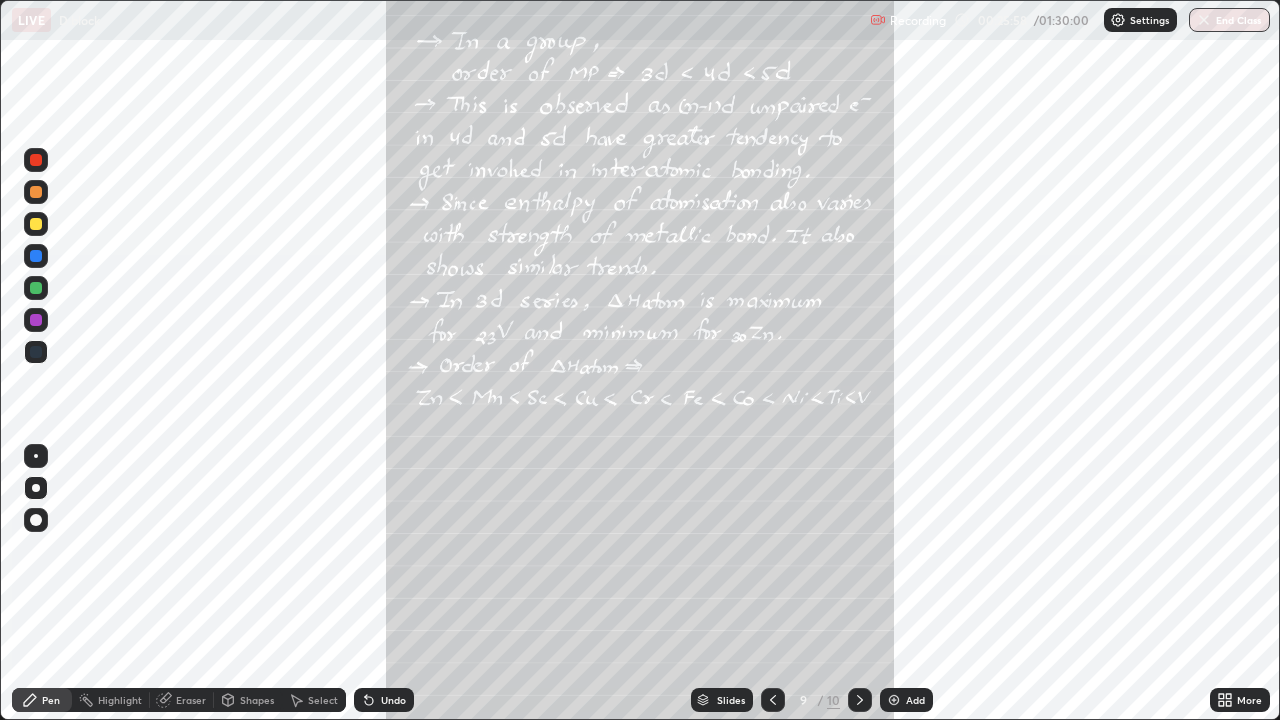 click 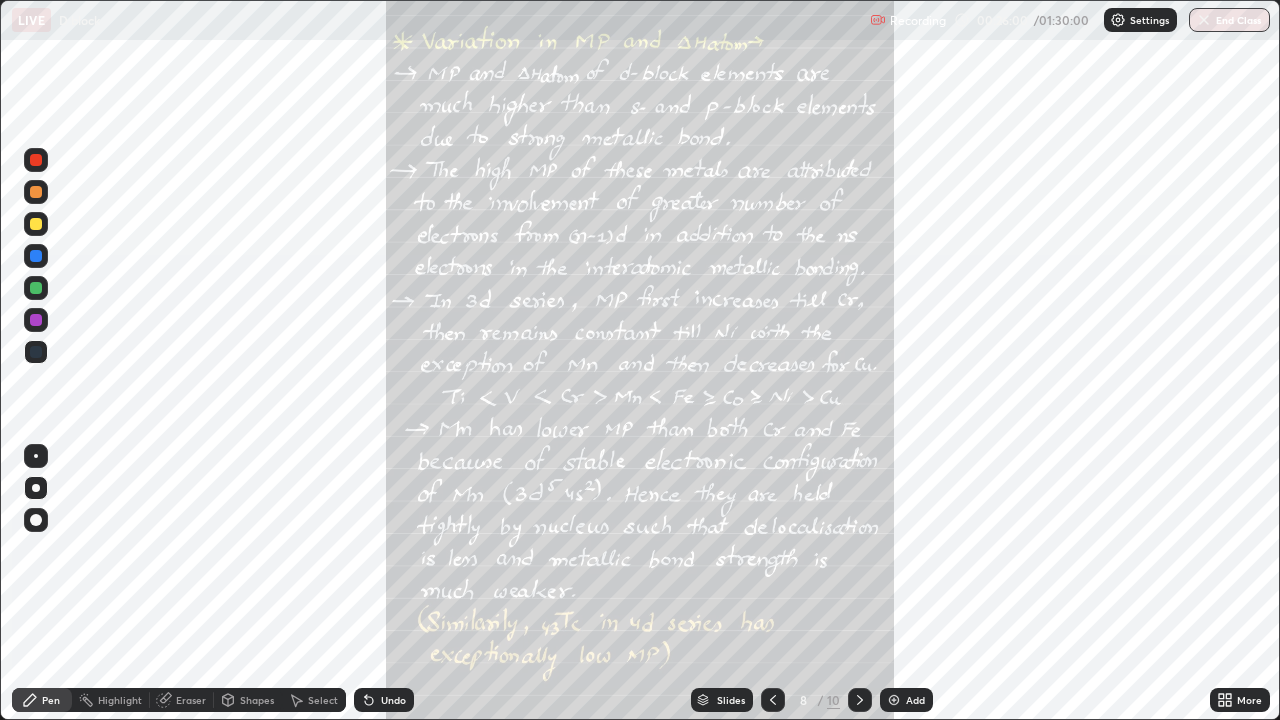 click 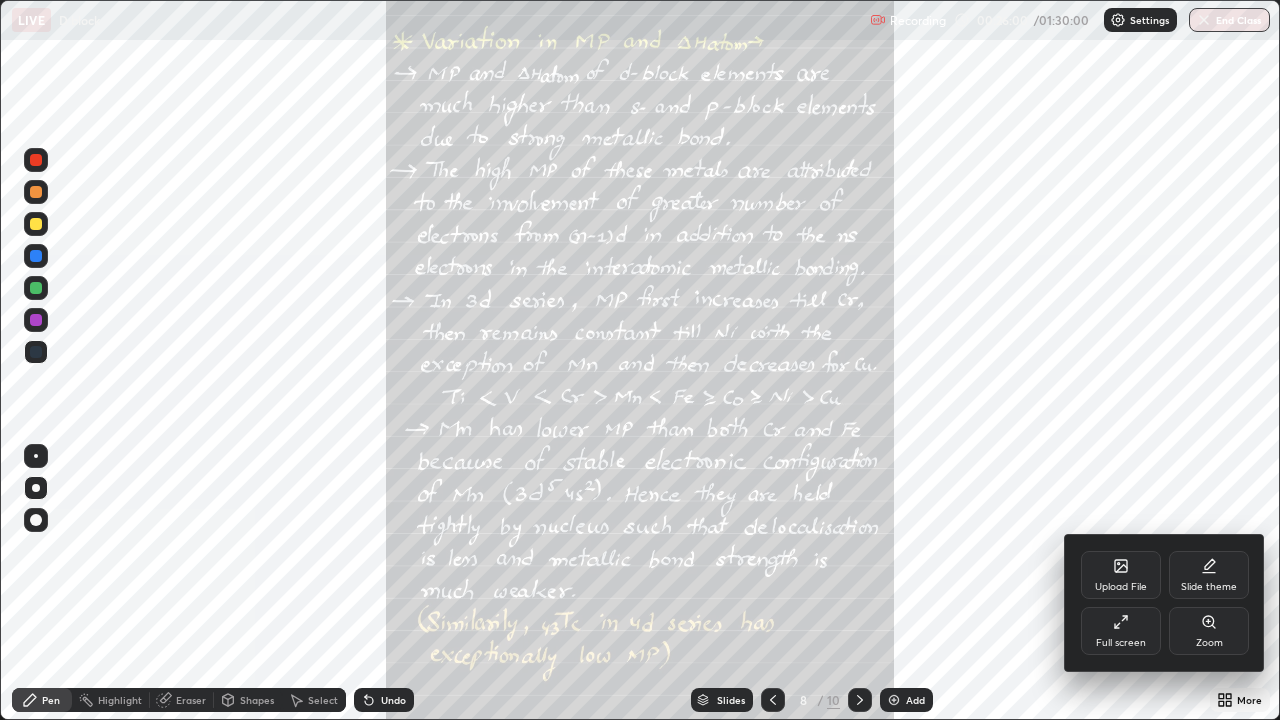 click on "Zoom" at bounding box center (1209, 631) 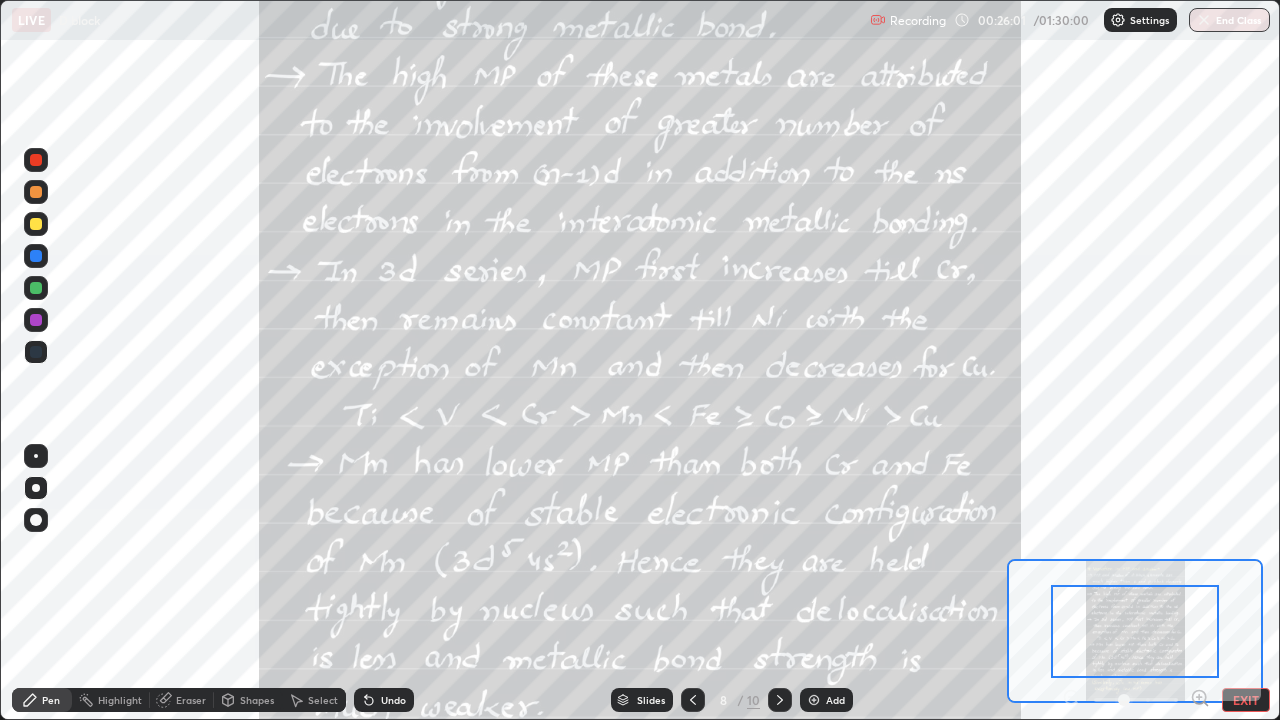 click 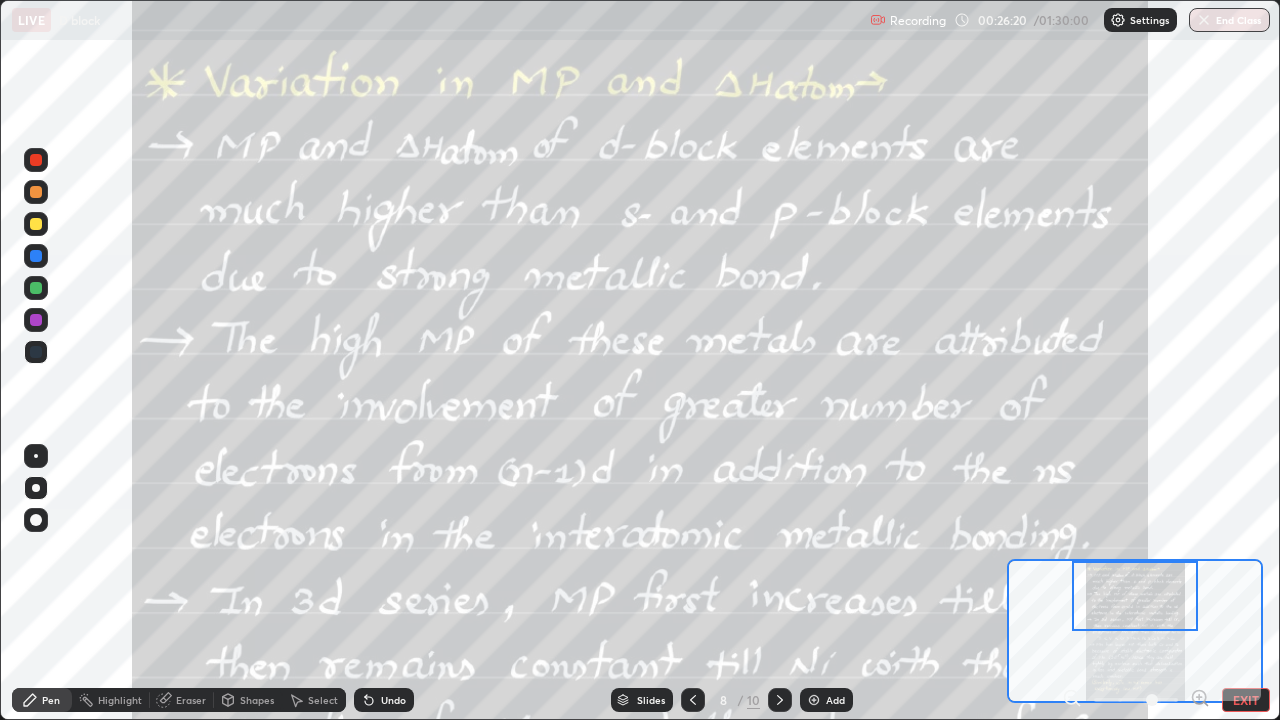 click at bounding box center [36, 224] 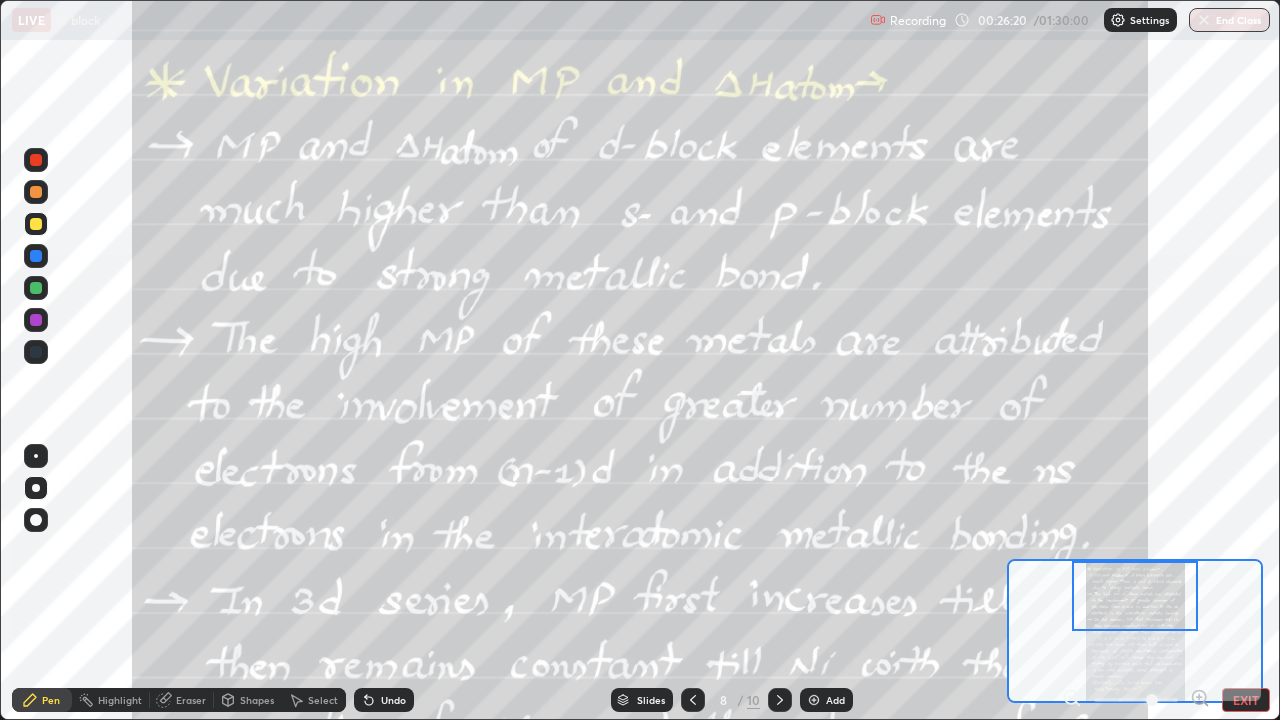 click at bounding box center [36, 224] 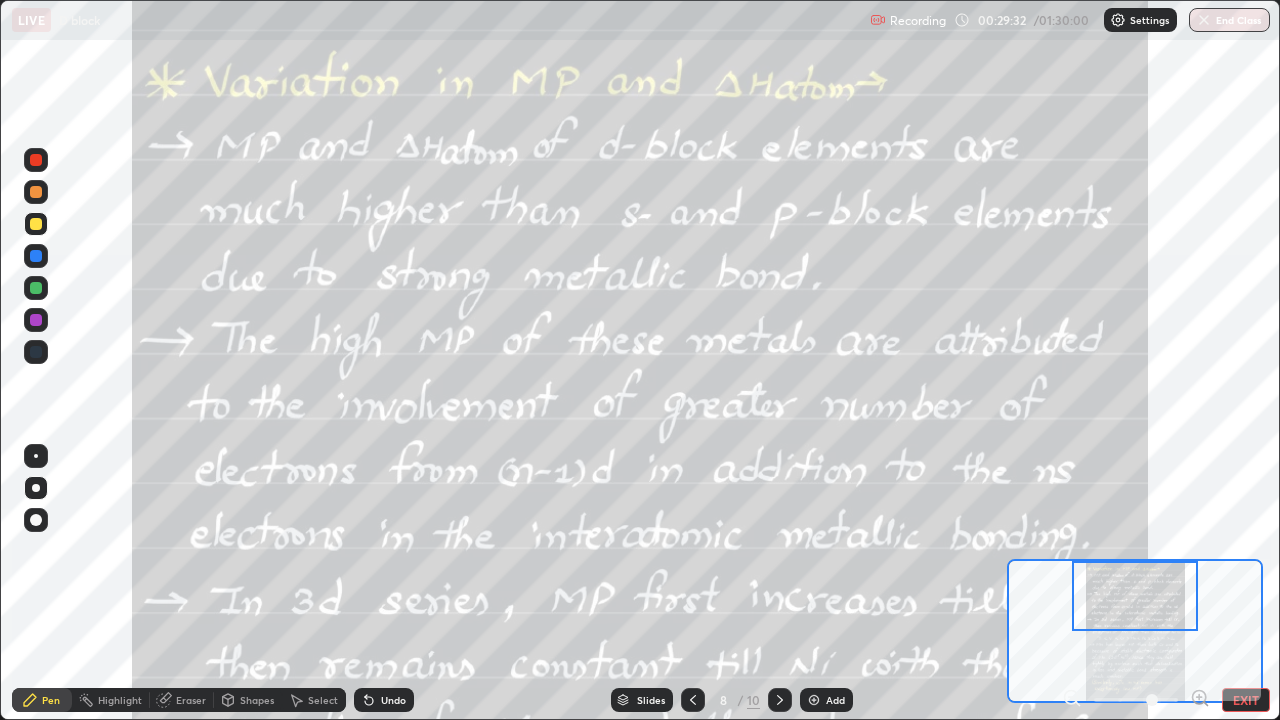click on "EXIT" at bounding box center (1246, 700) 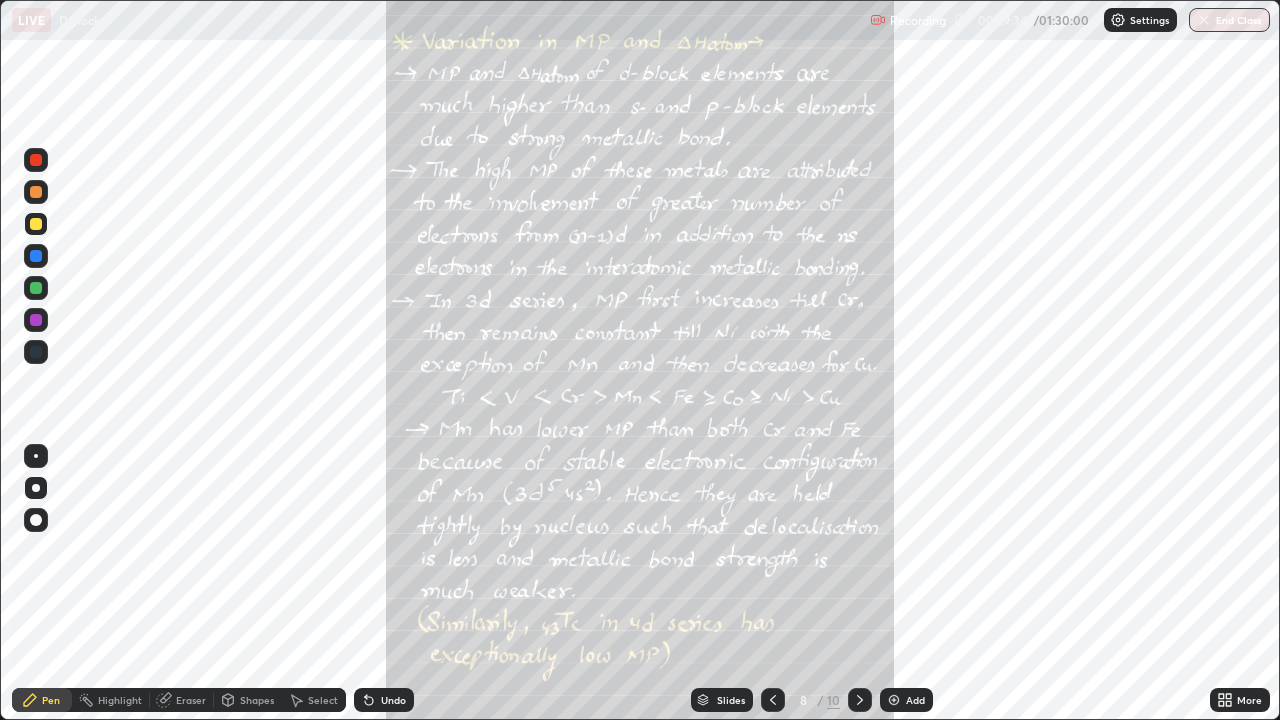 click 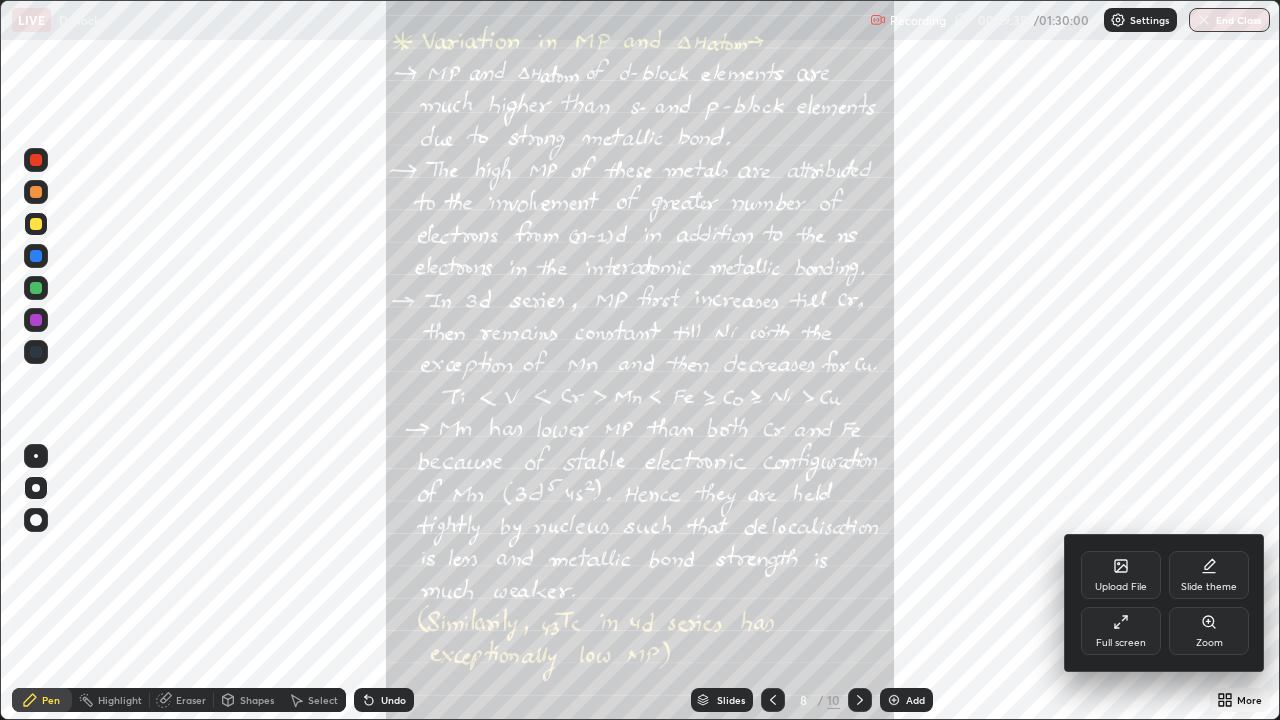 click on "Full screen" at bounding box center [1121, 631] 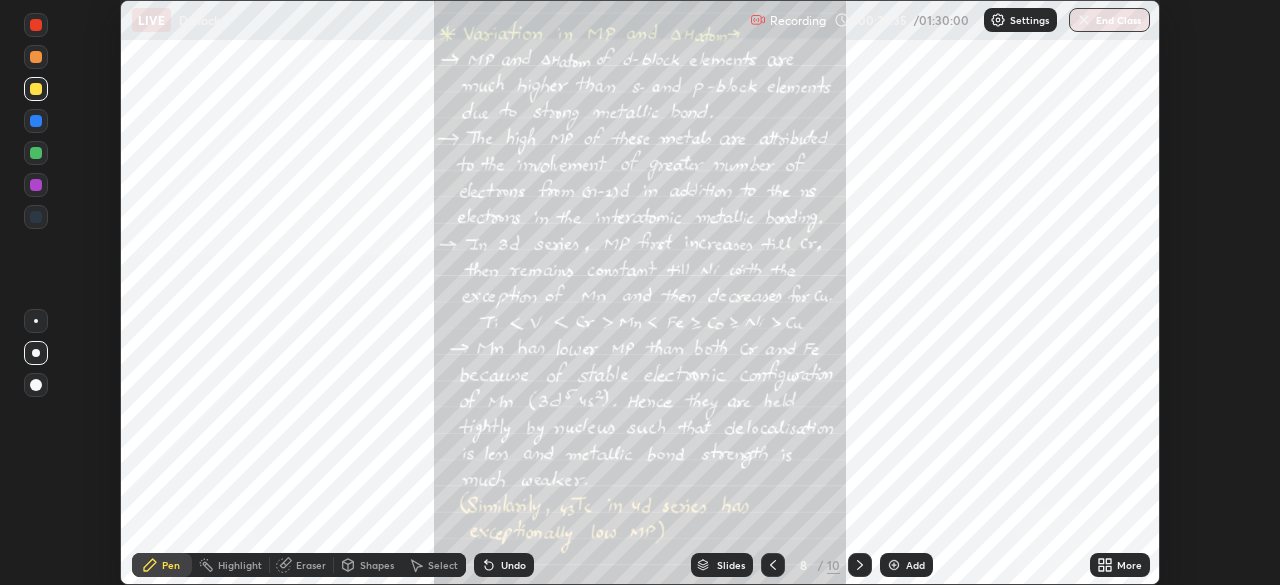 scroll, scrollTop: 585, scrollLeft: 1280, axis: both 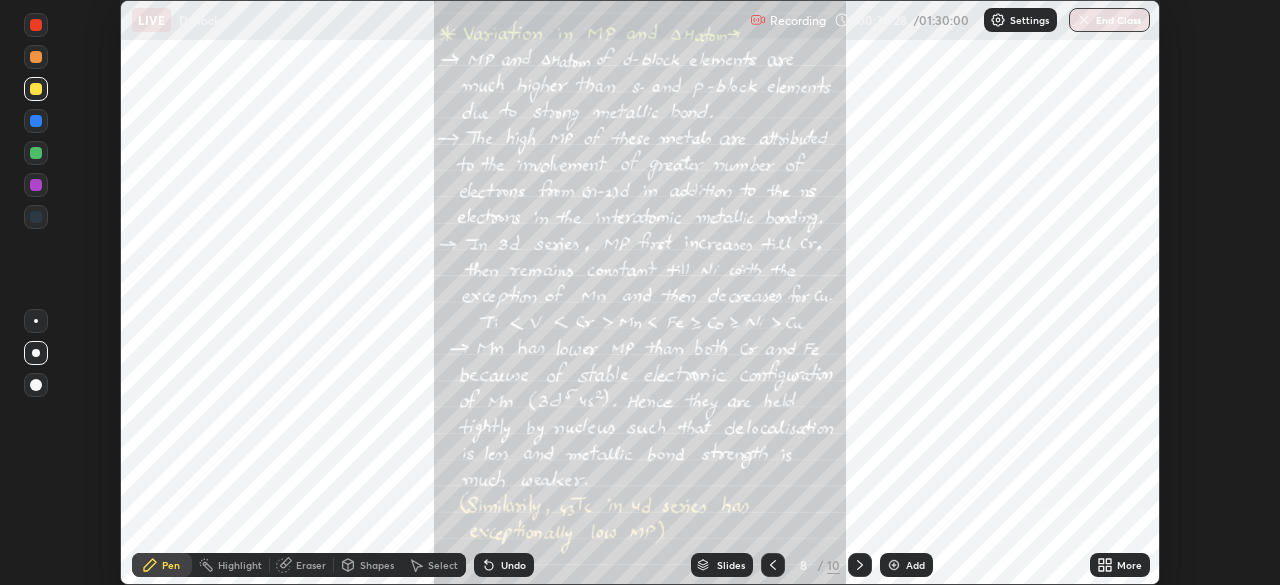 click on "More" at bounding box center (1120, 565) 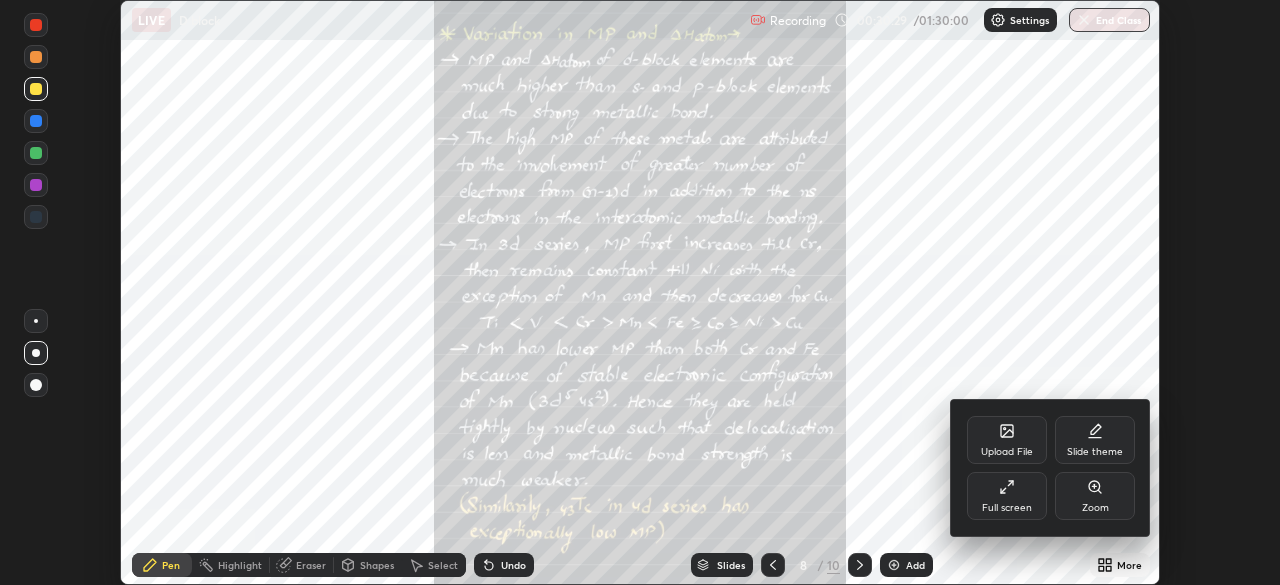 click on "Full screen" at bounding box center [1007, 496] 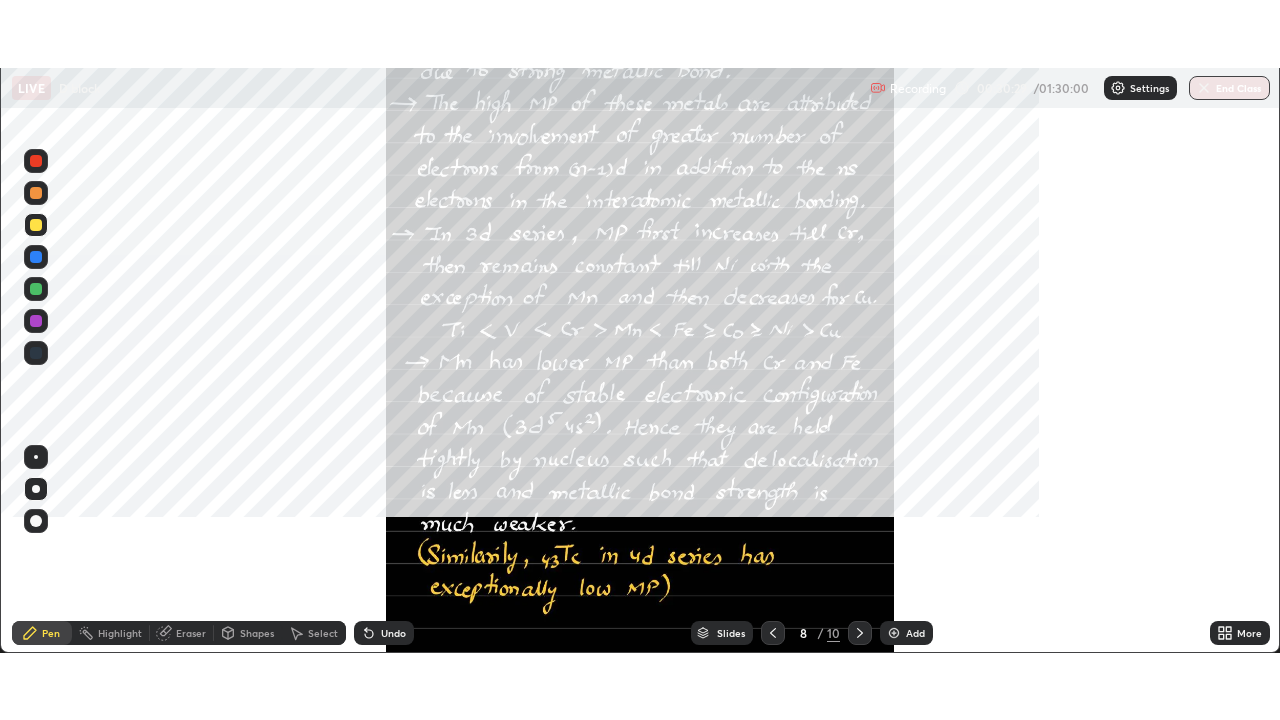 scroll, scrollTop: 99280, scrollLeft: 98720, axis: both 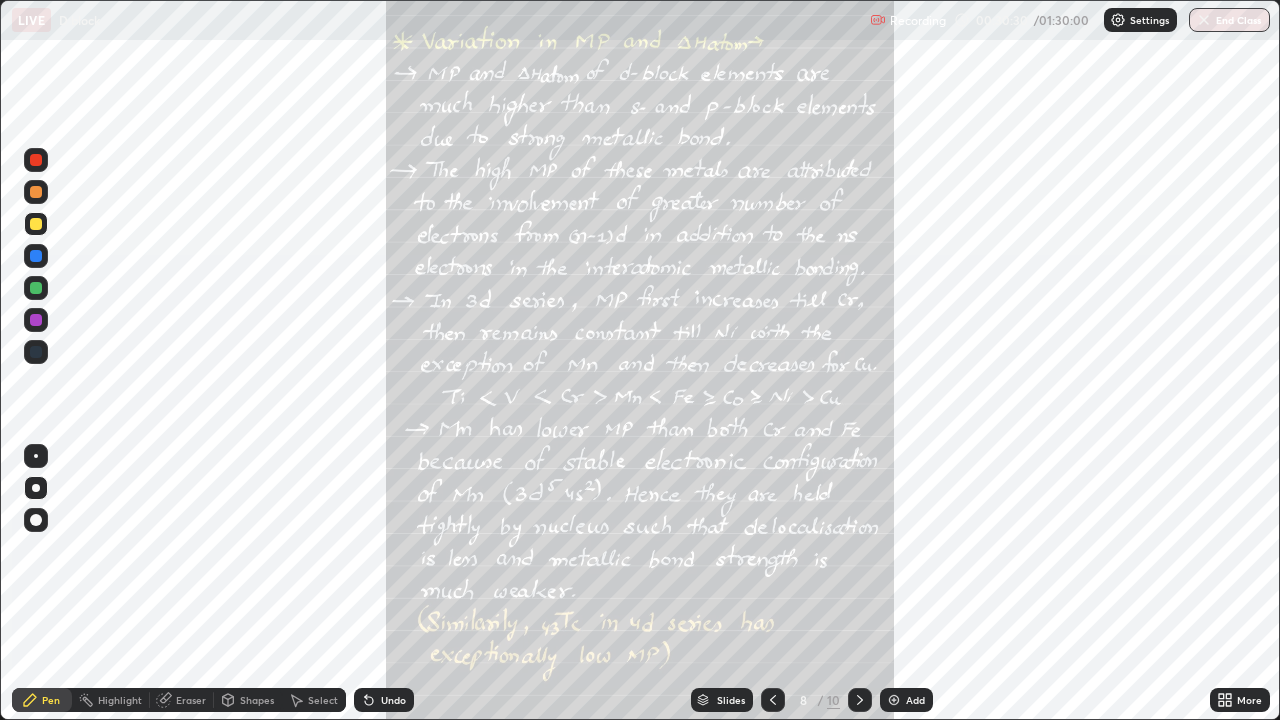 click on "More" at bounding box center [1249, 700] 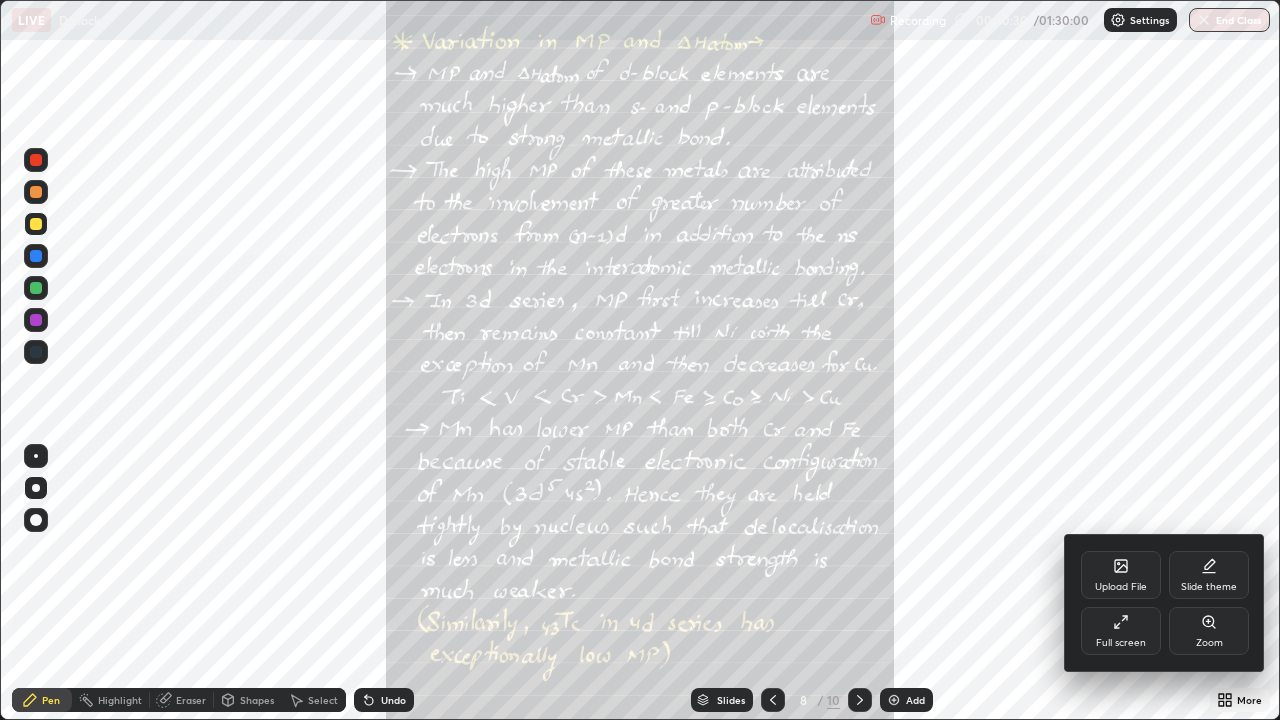 click on "Zoom" at bounding box center [1209, 631] 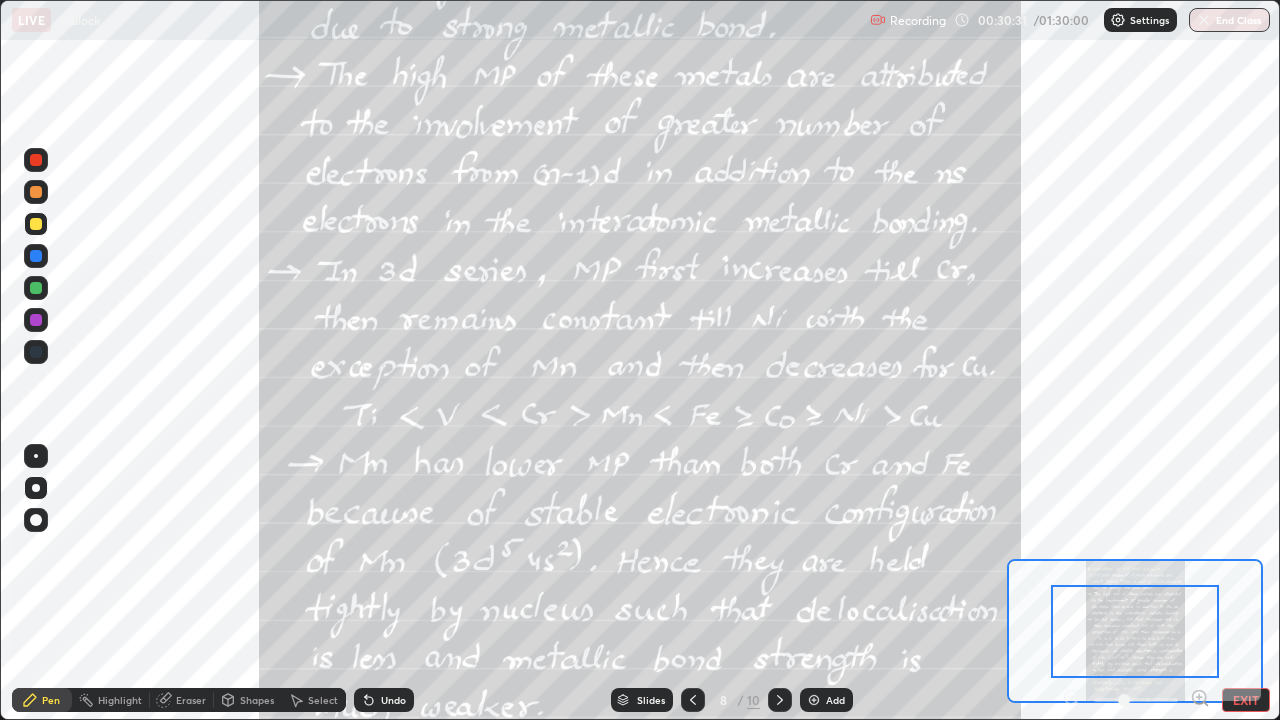 click 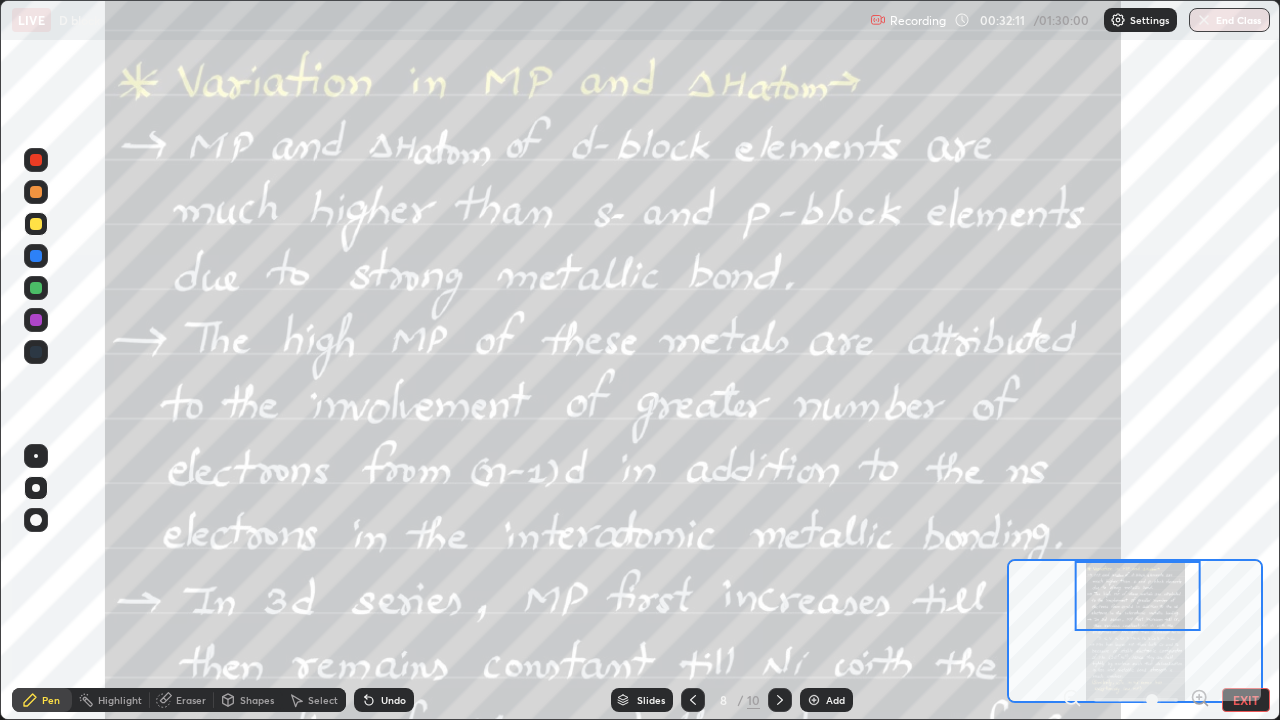 click 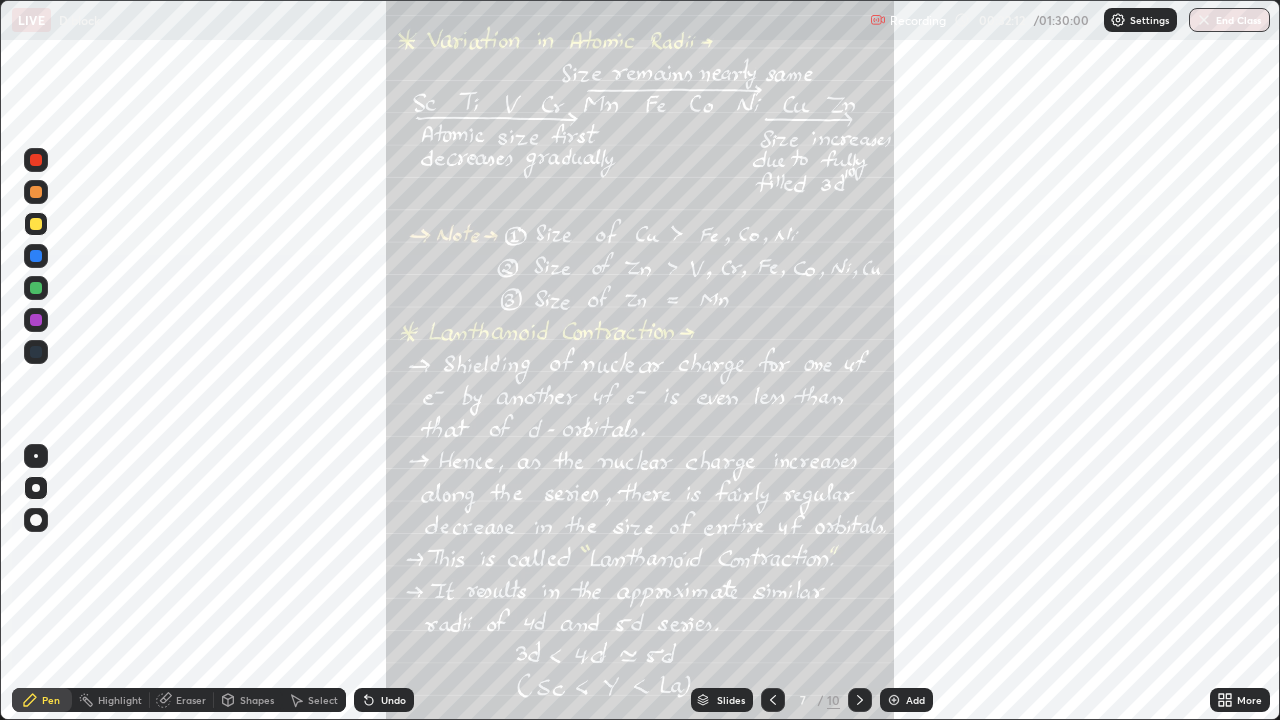 click 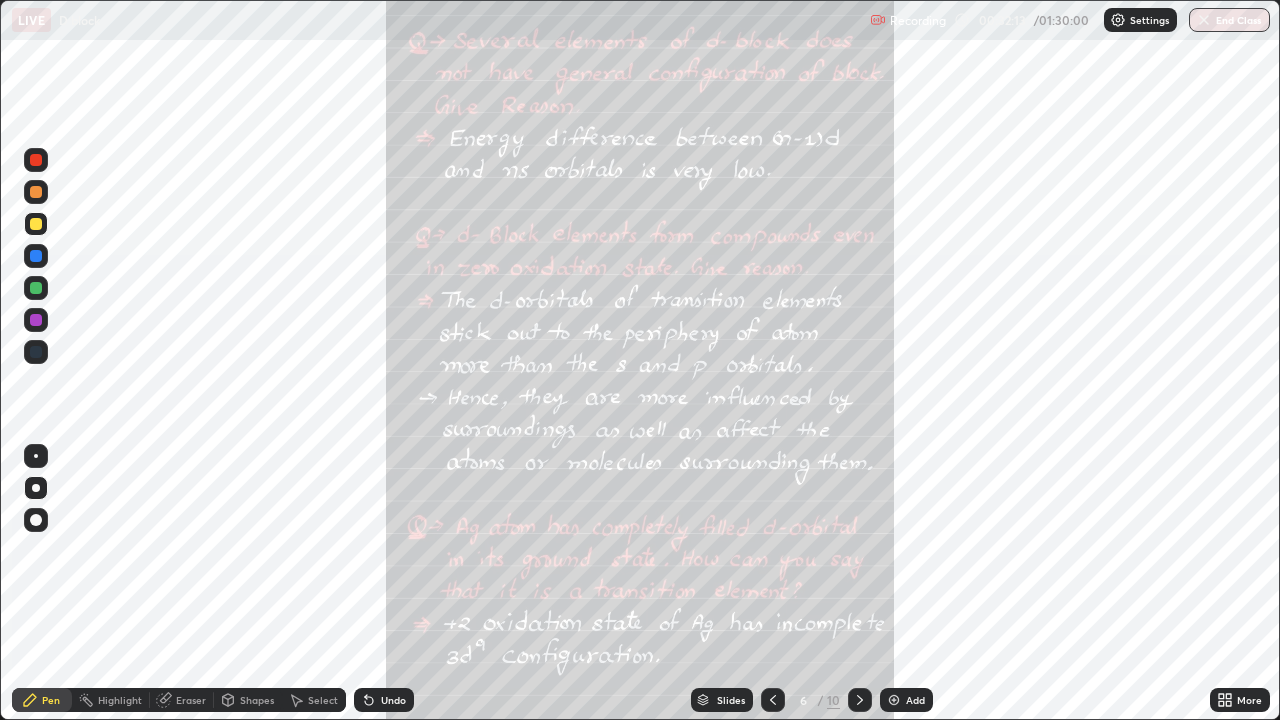 click 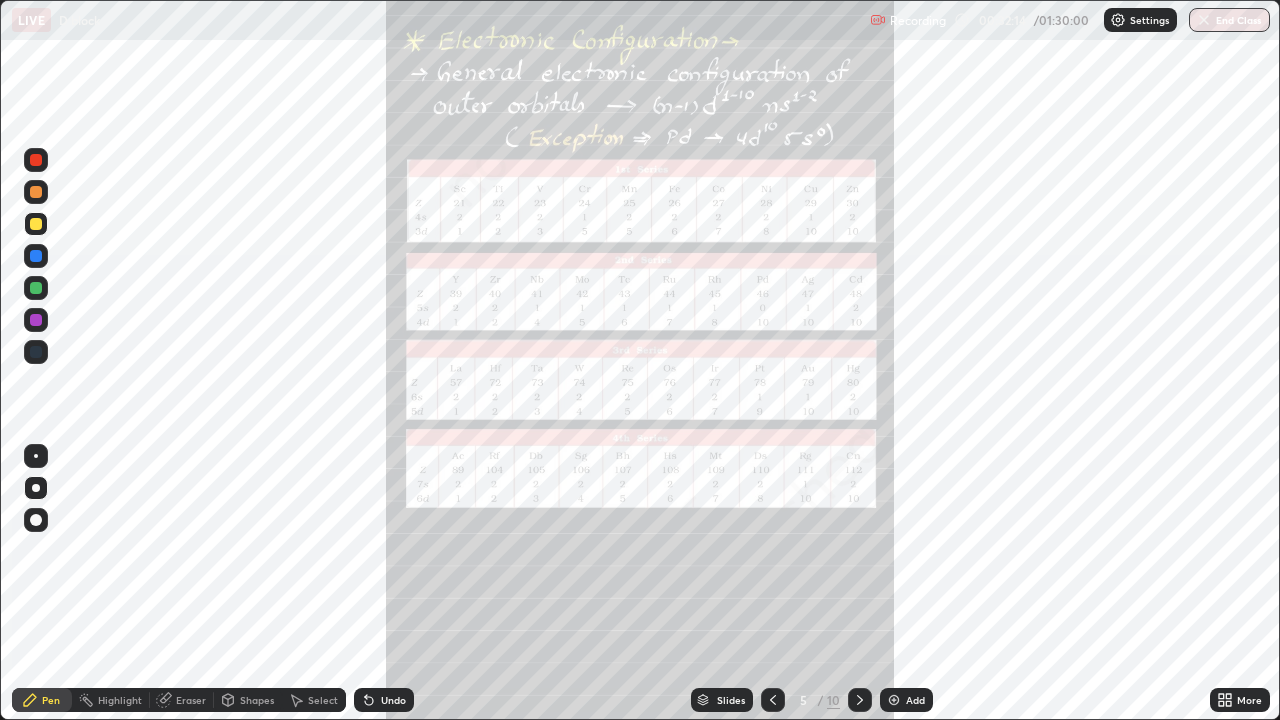 click on "More" at bounding box center [1249, 700] 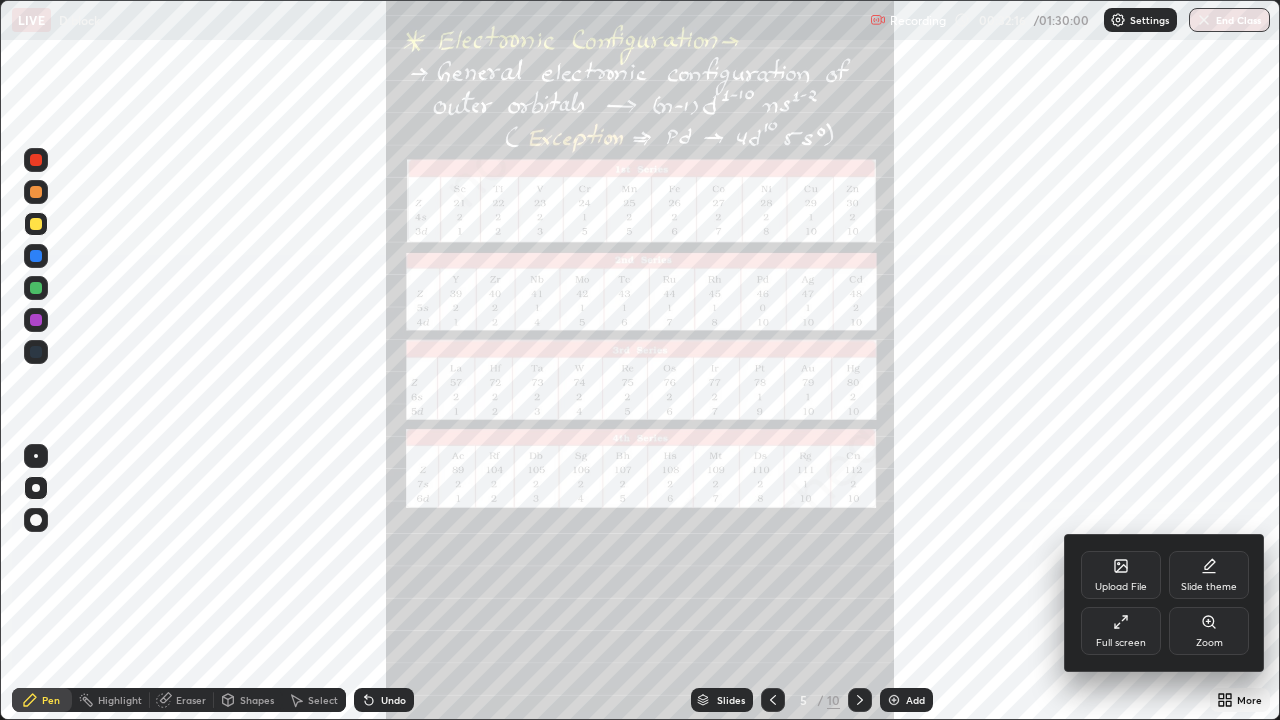 click 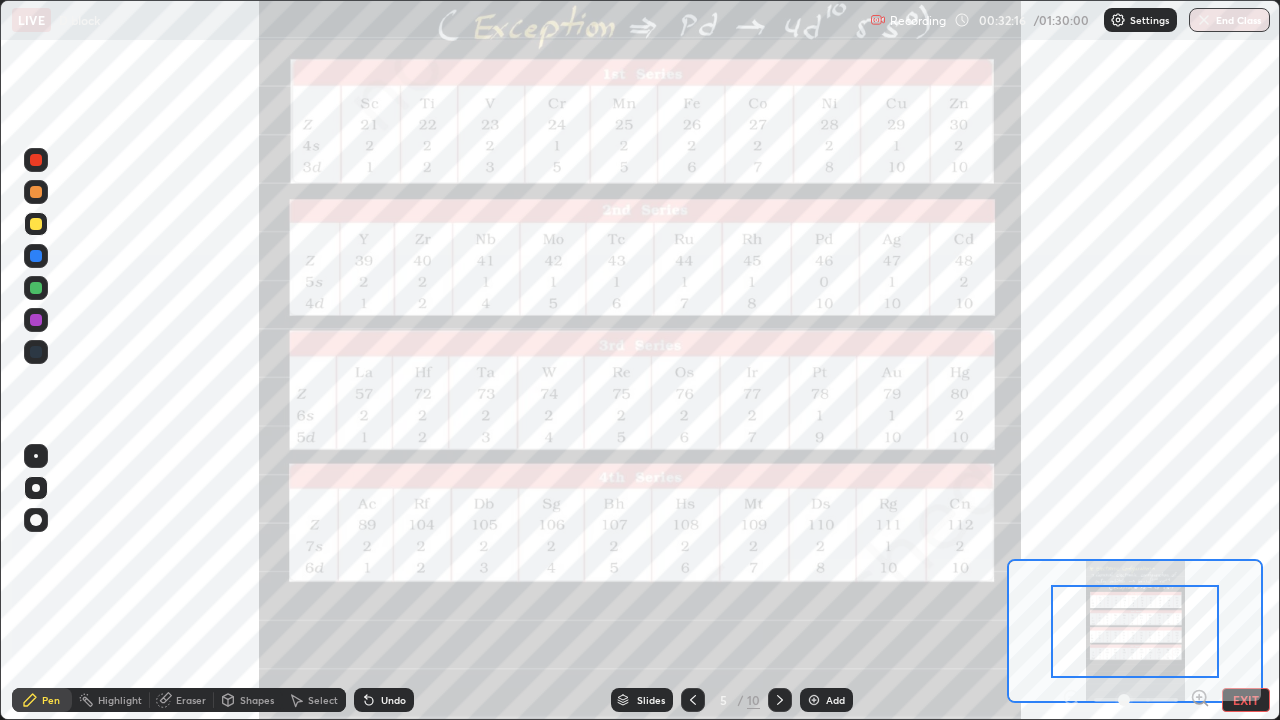 click 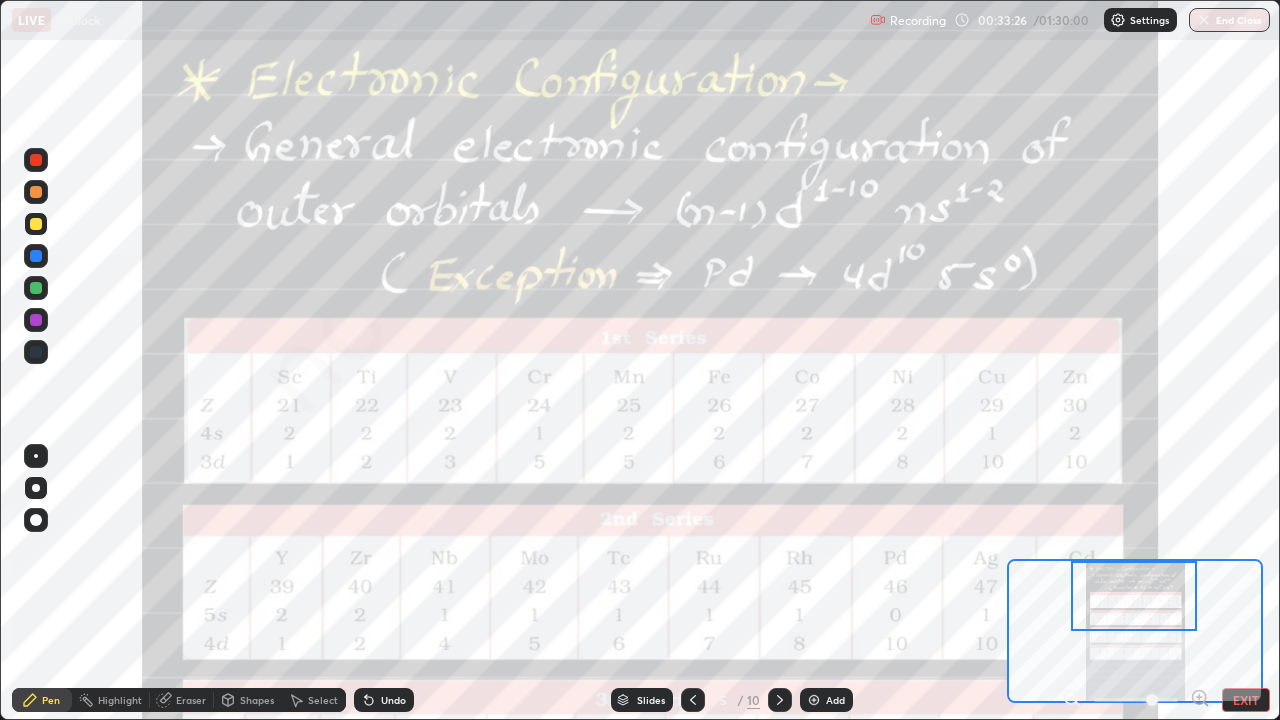 click at bounding box center (36, 192) 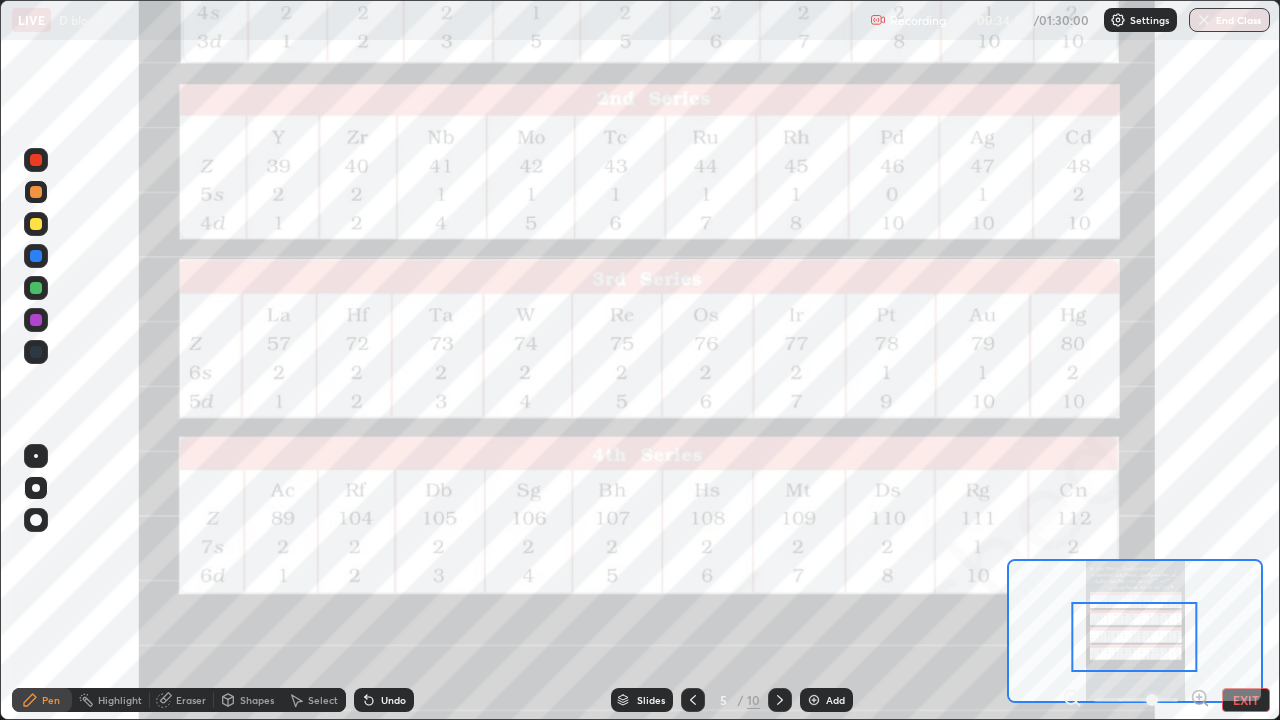 click on "/" at bounding box center [740, 700] 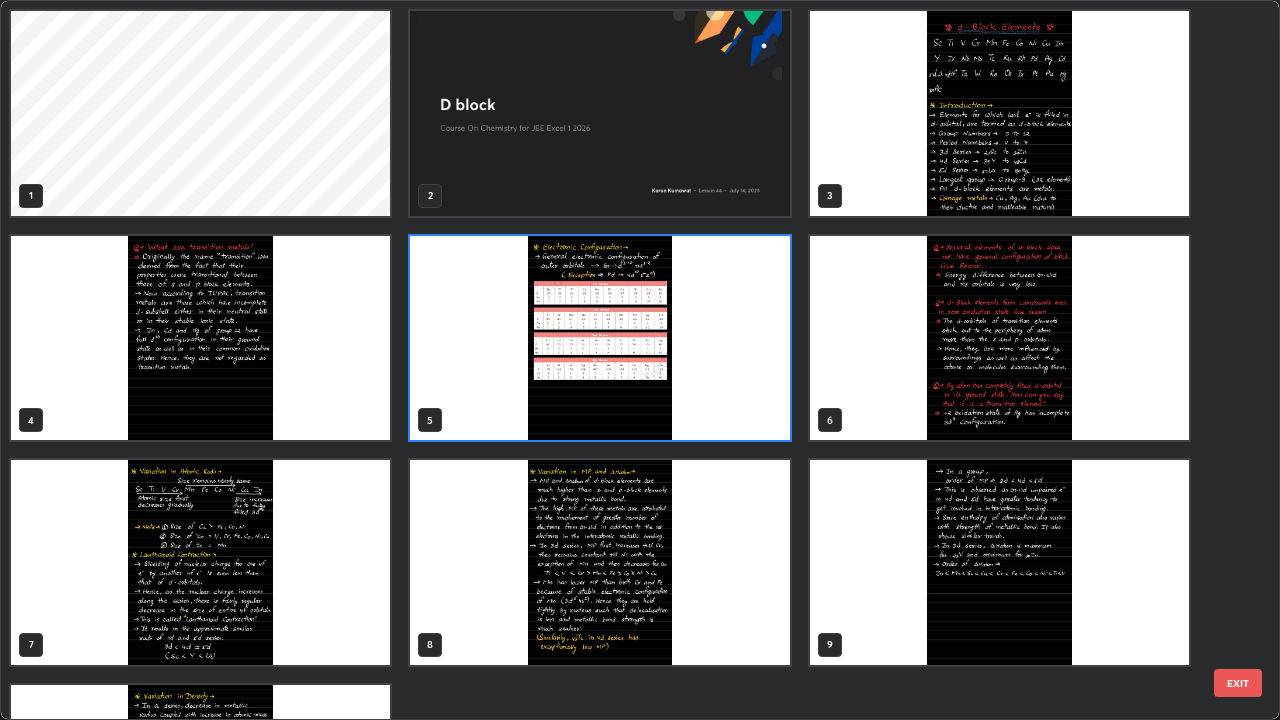 scroll, scrollTop: 7, scrollLeft: 11, axis: both 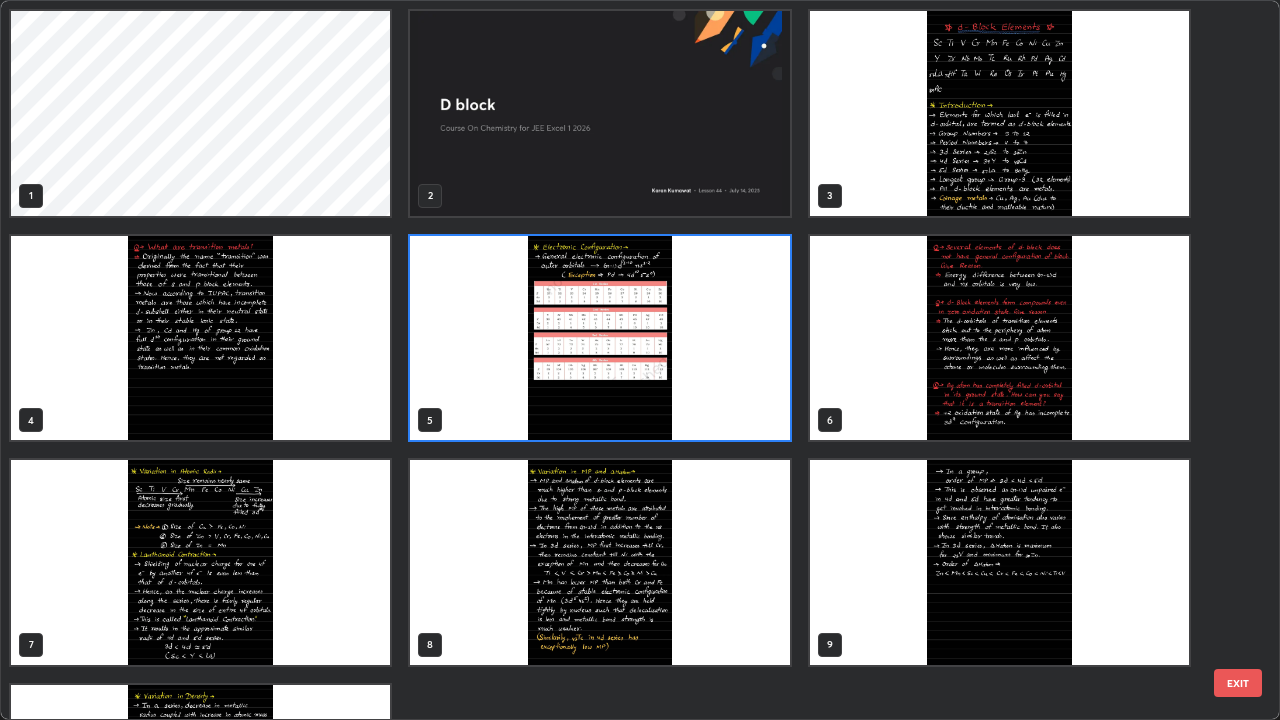 click at bounding box center (599, 562) 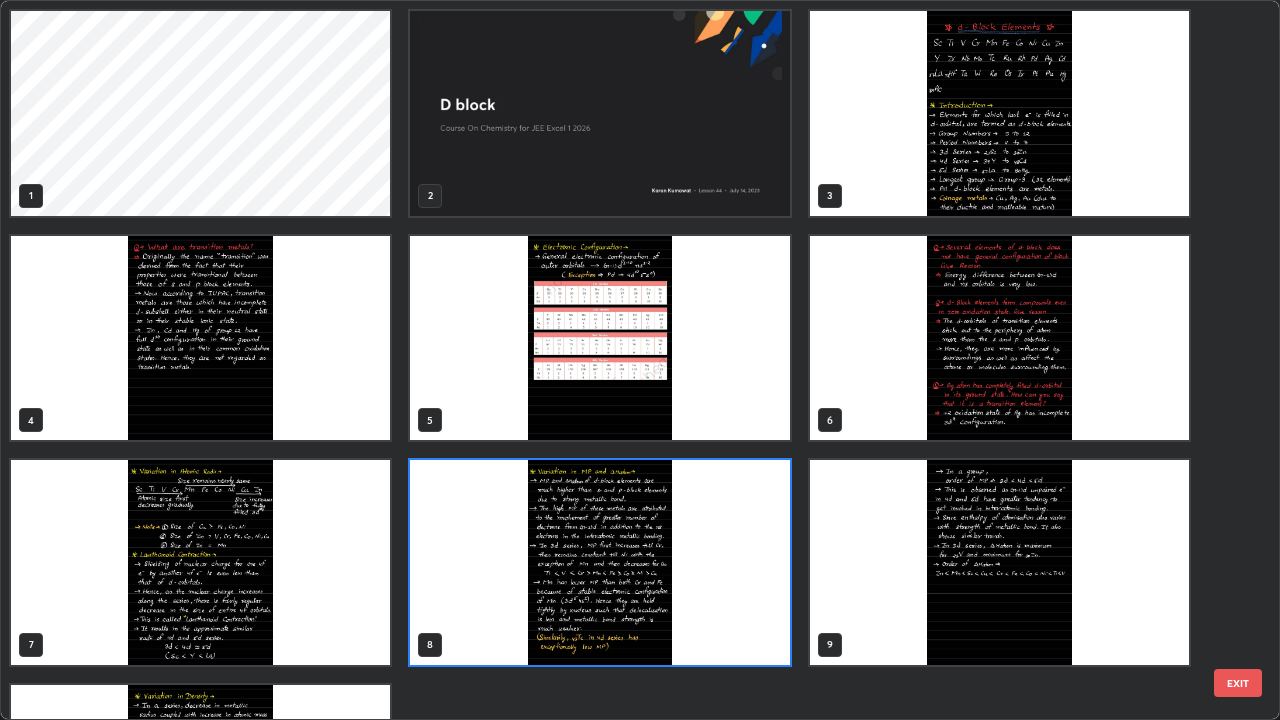 click at bounding box center [599, 562] 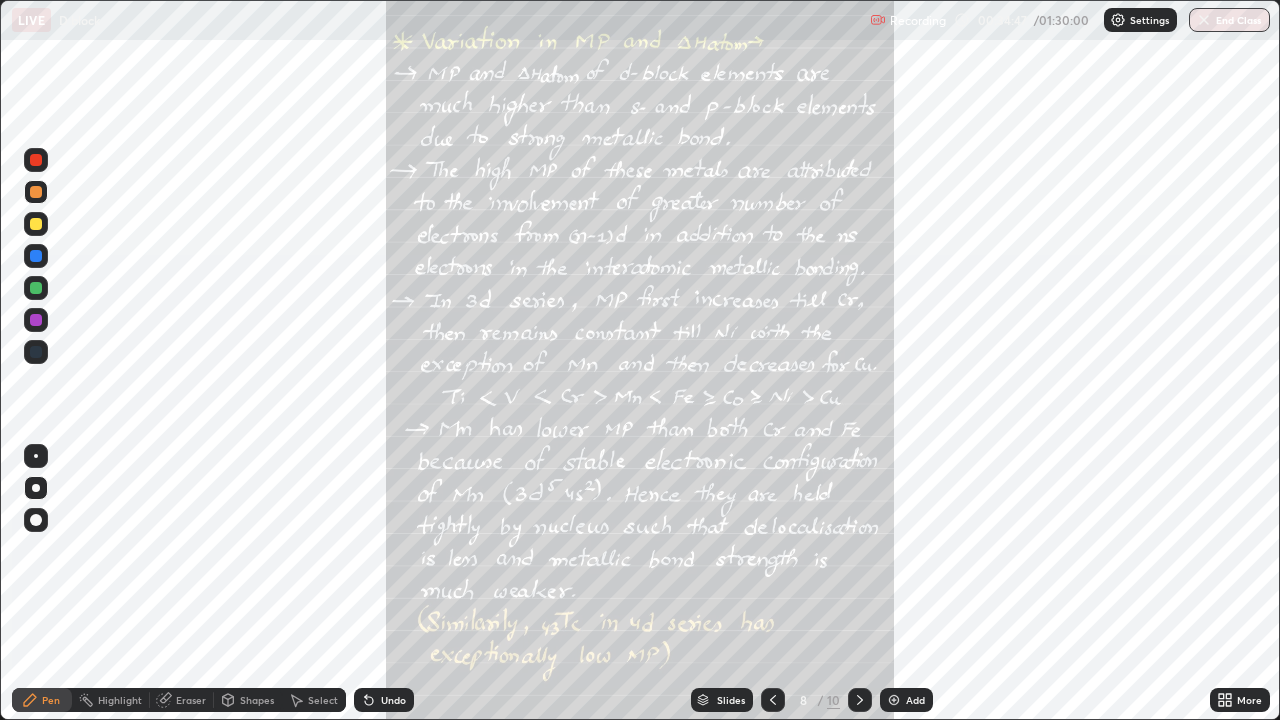 click 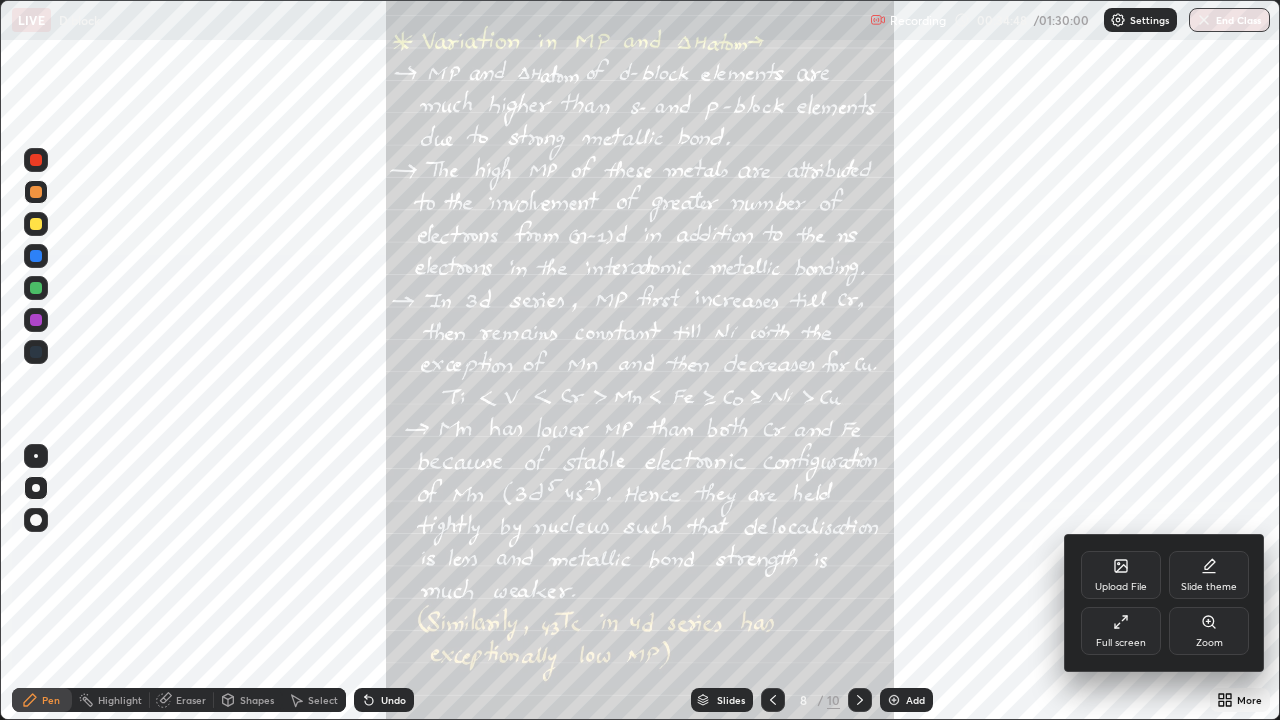 click on "Zoom" at bounding box center (1209, 643) 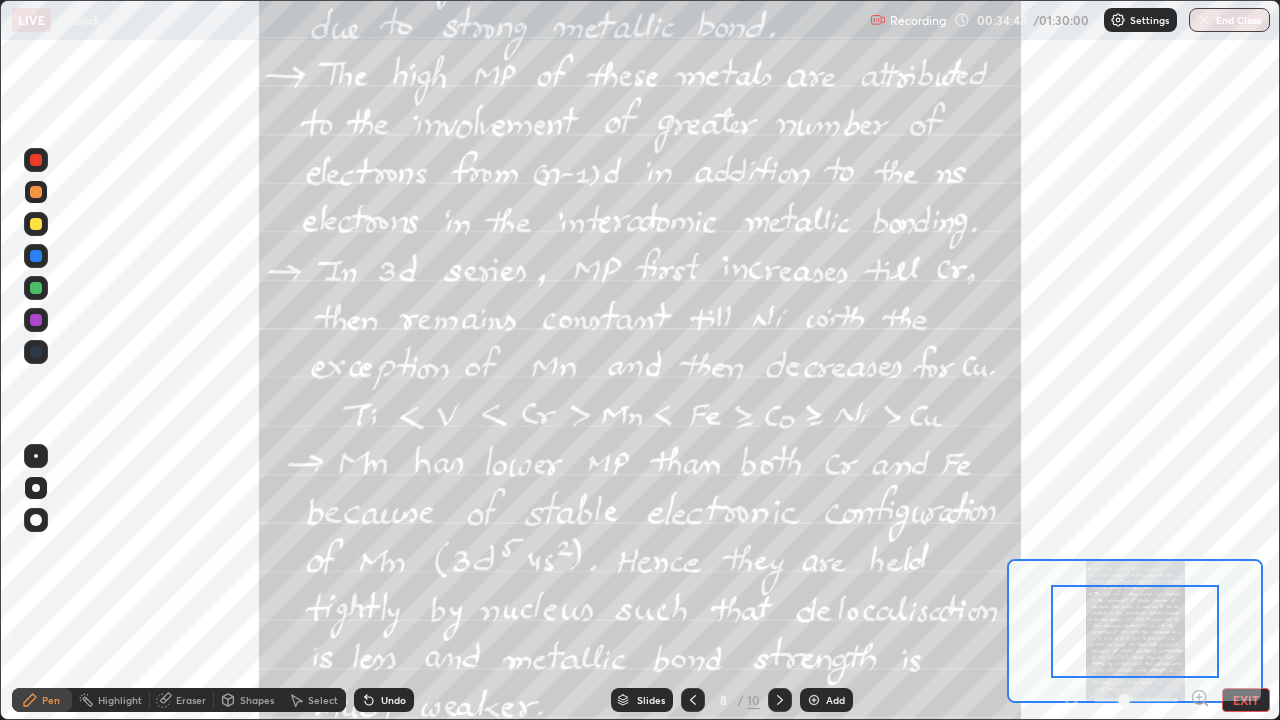click 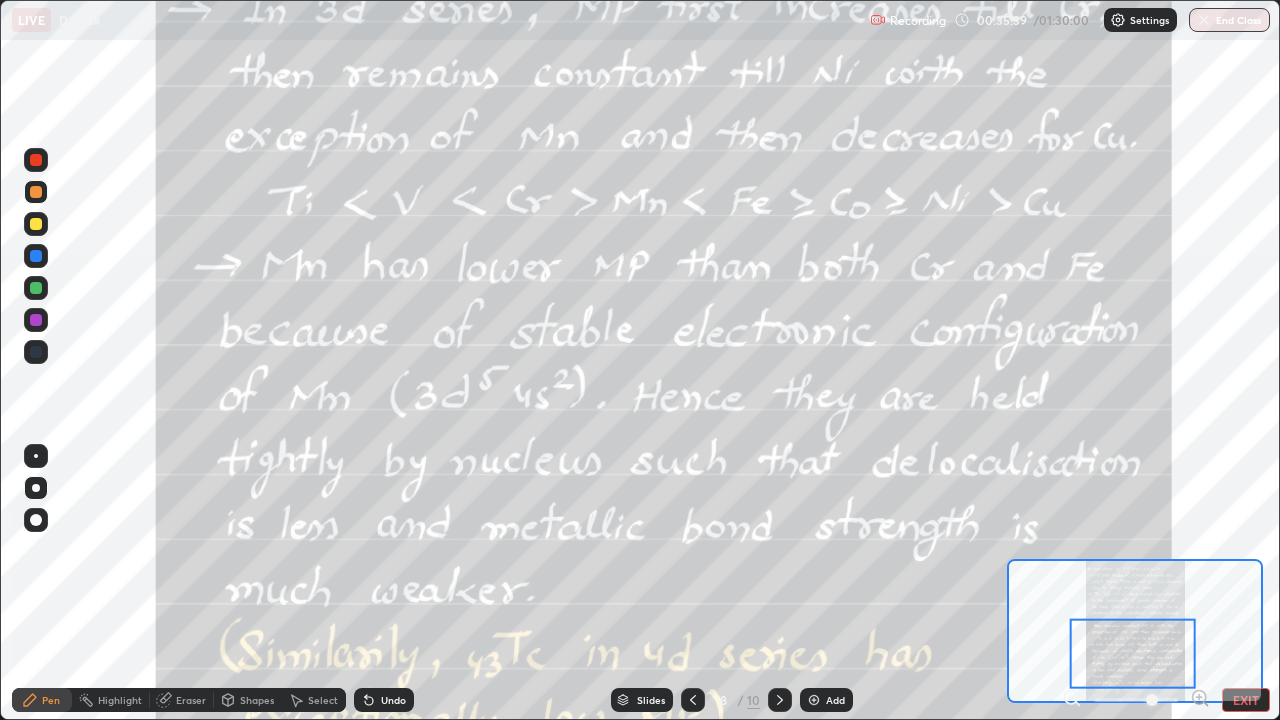 click on "Undo" at bounding box center (393, 700) 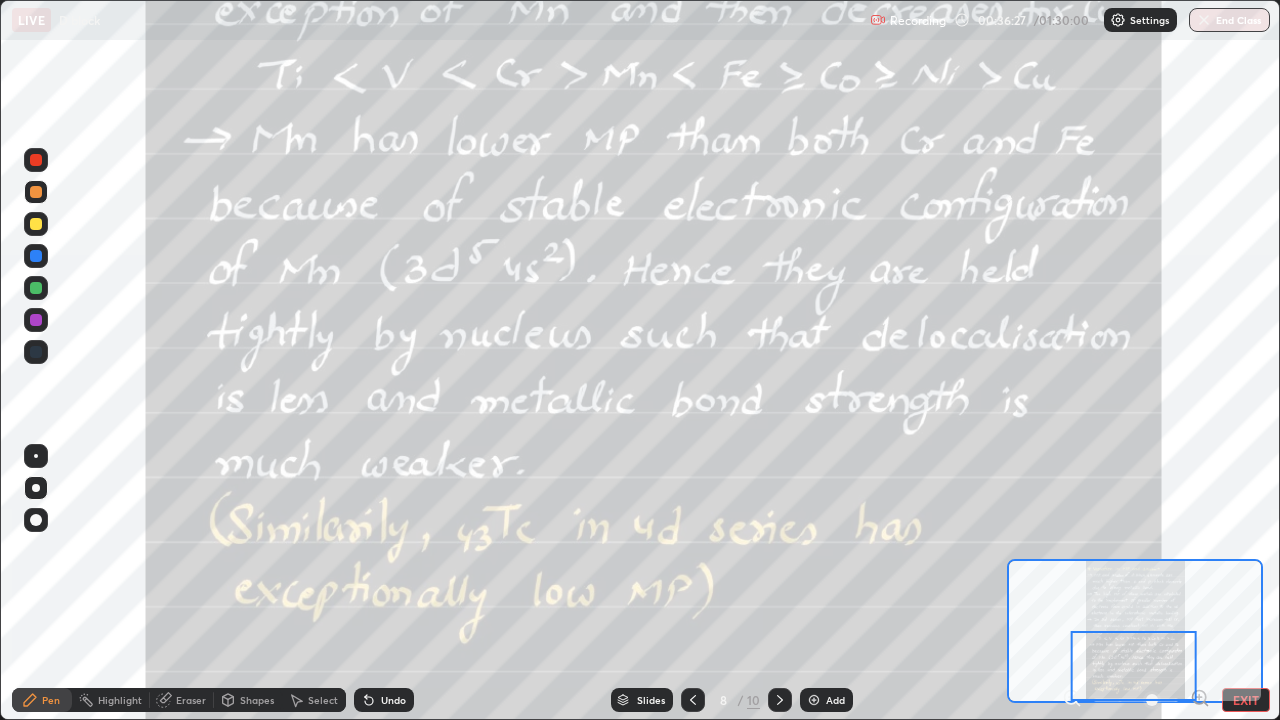 click 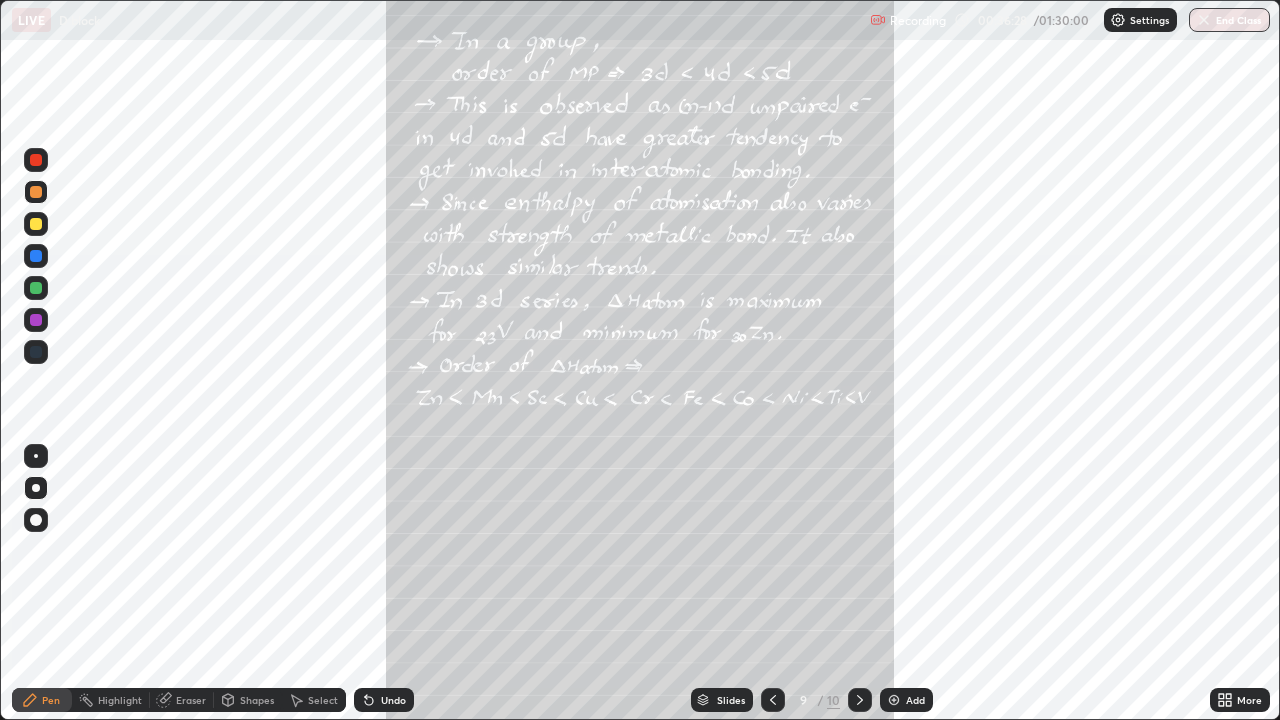 click on "More" at bounding box center [1249, 700] 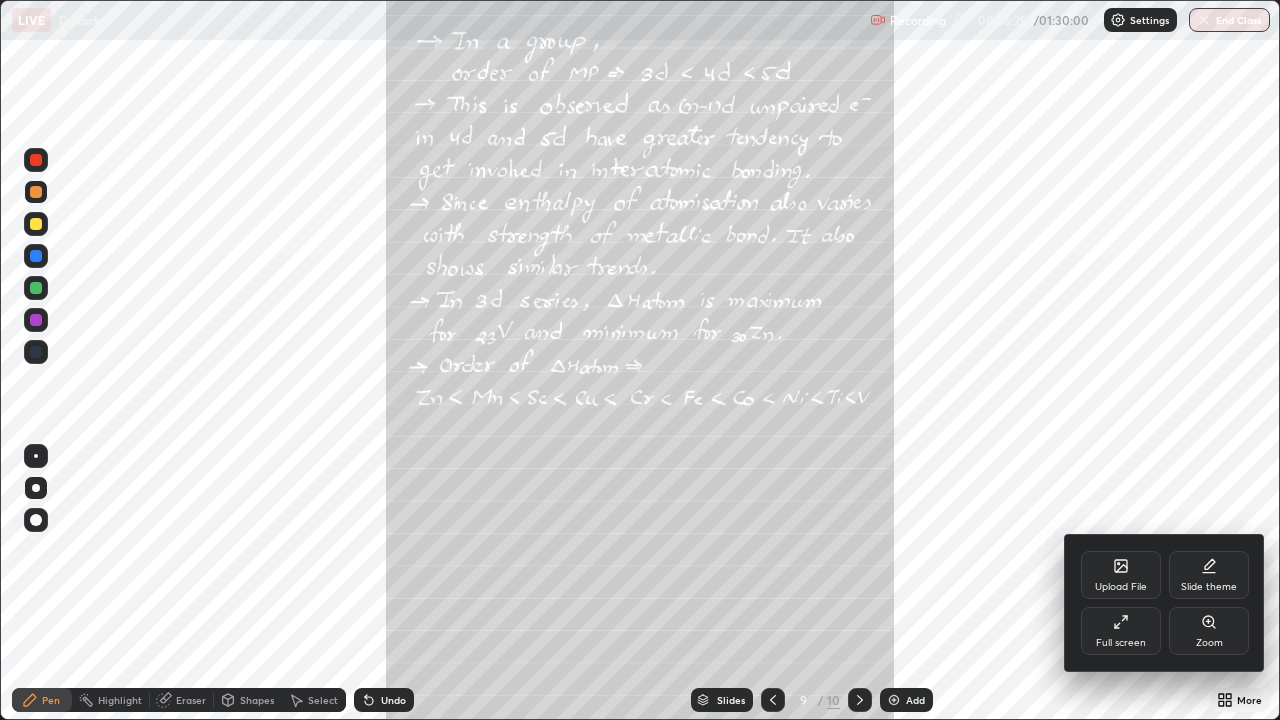 click on "Zoom" at bounding box center (1209, 631) 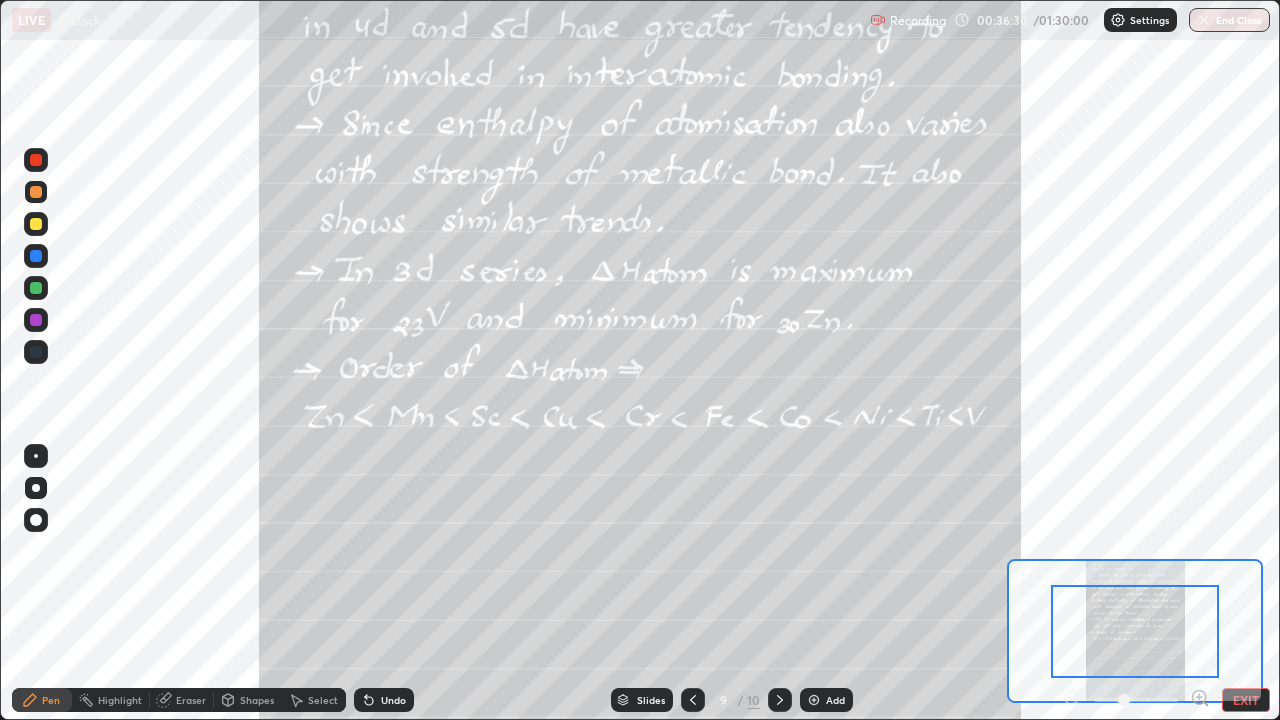 click 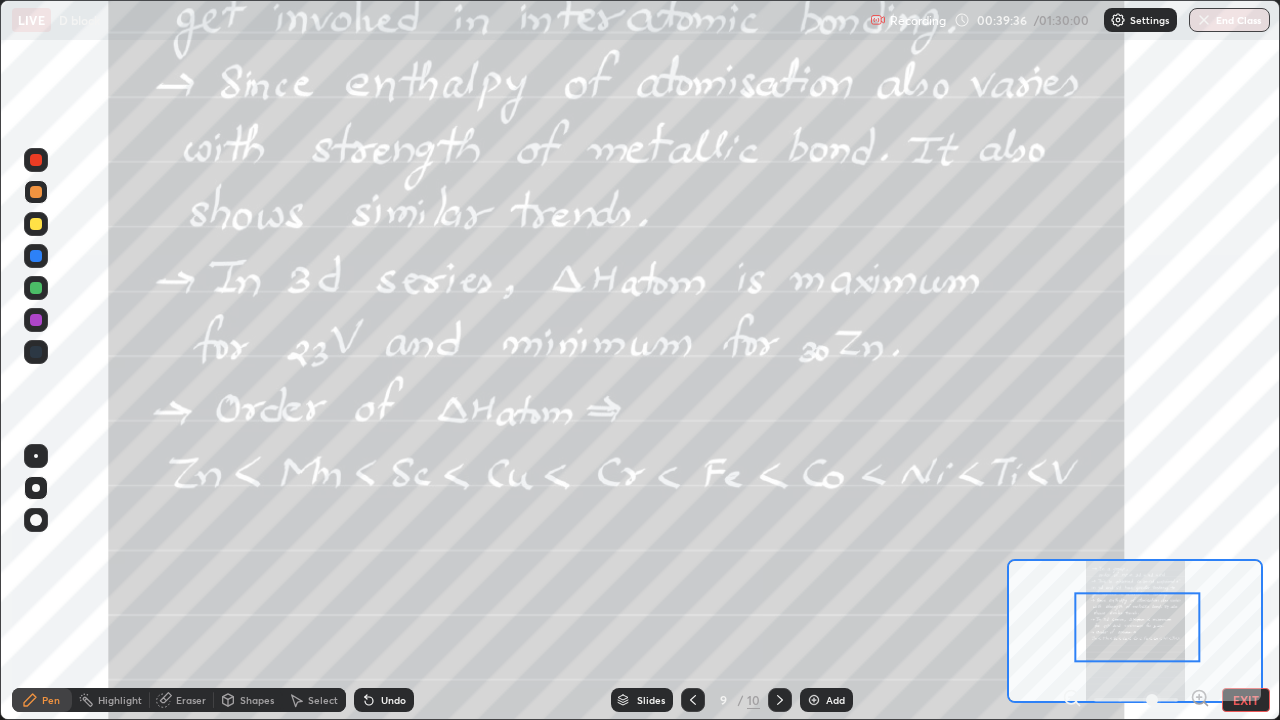 click on "Undo" at bounding box center [384, 700] 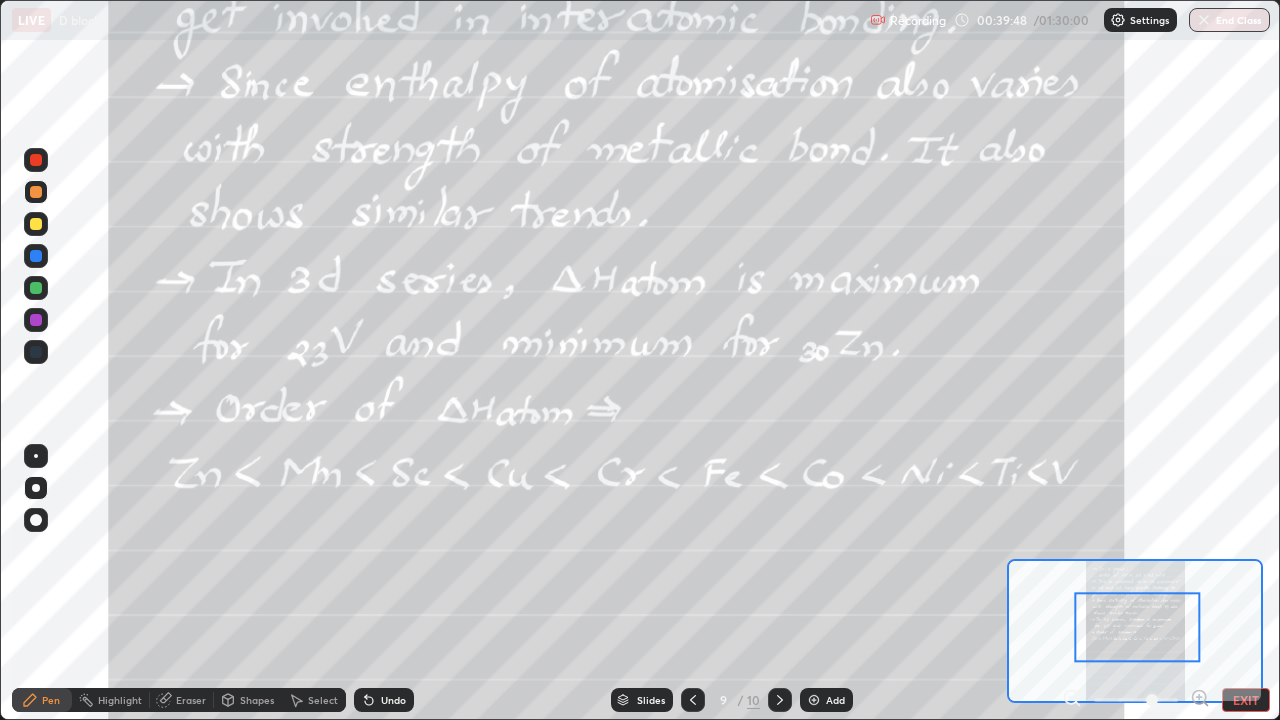 click on "/" at bounding box center (740, 700) 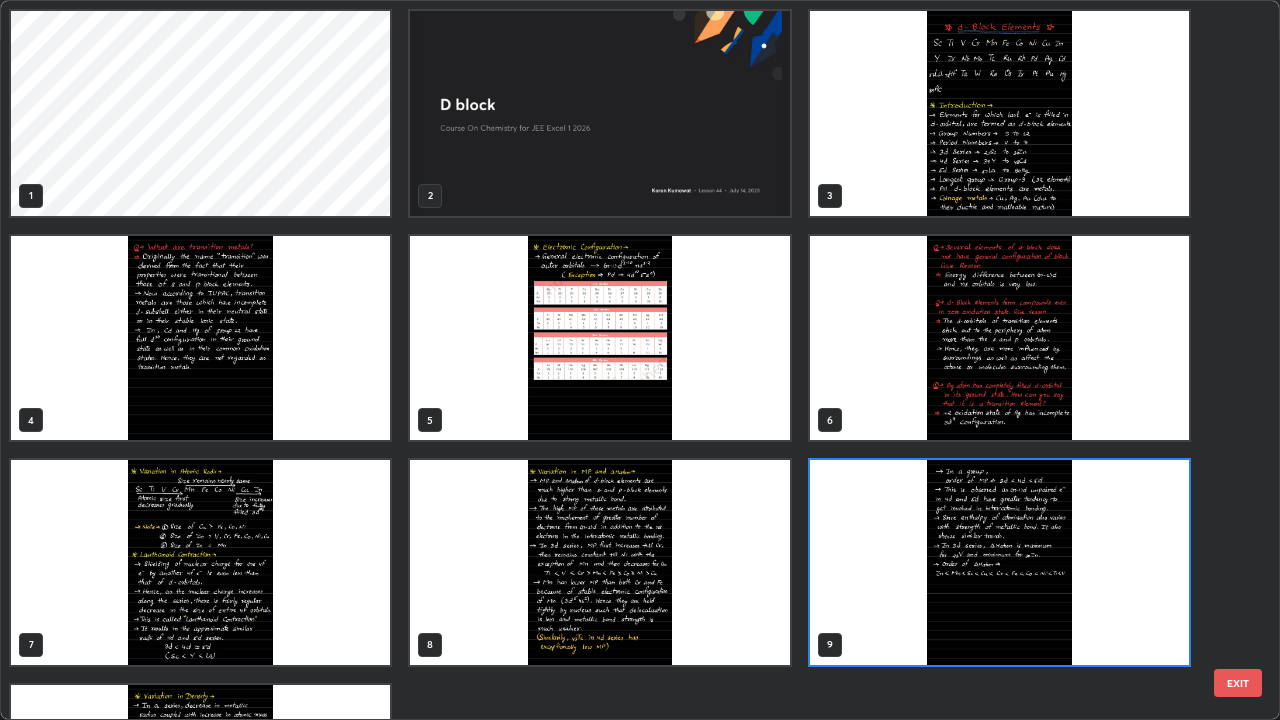 scroll, scrollTop: 7, scrollLeft: 11, axis: both 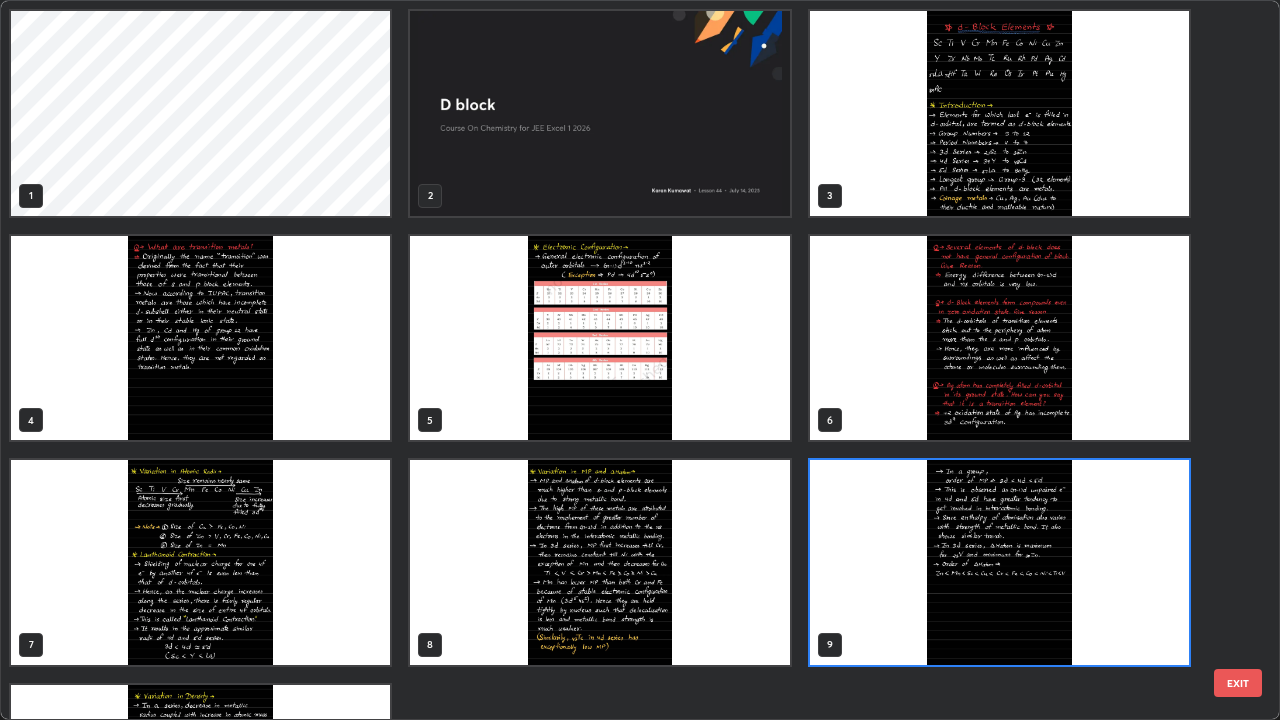 click at bounding box center (599, 562) 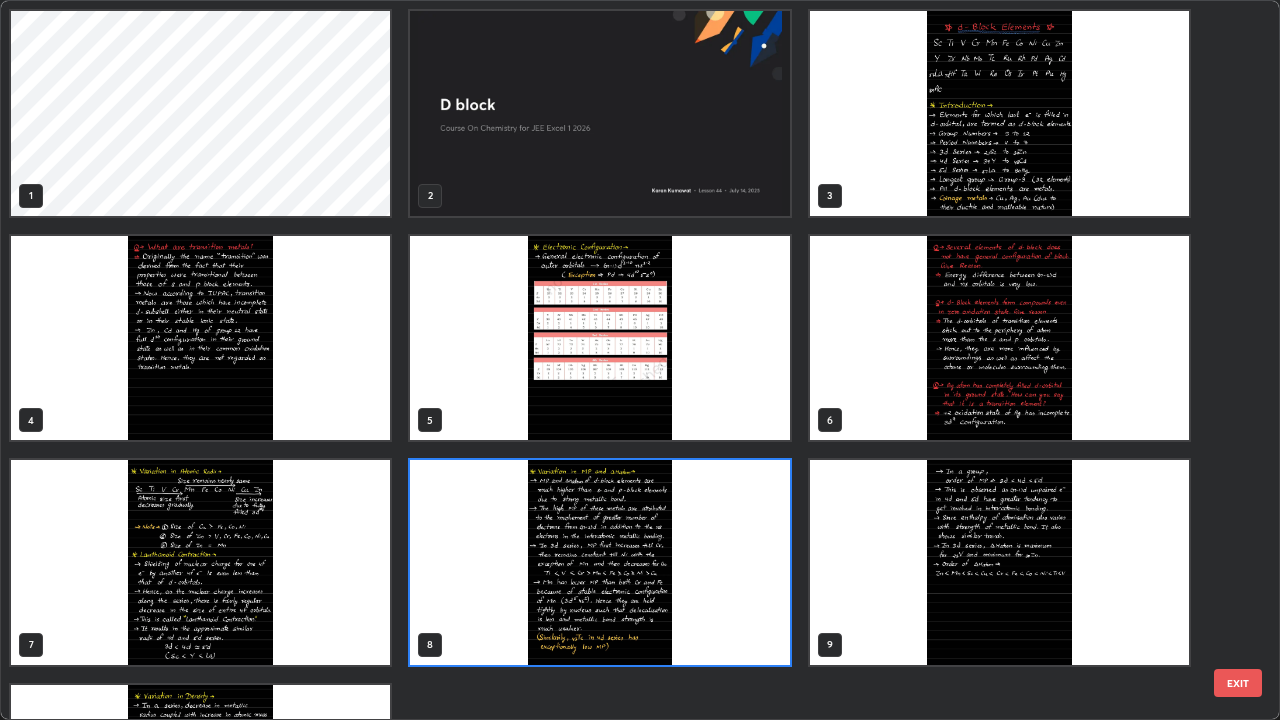 click at bounding box center (599, 562) 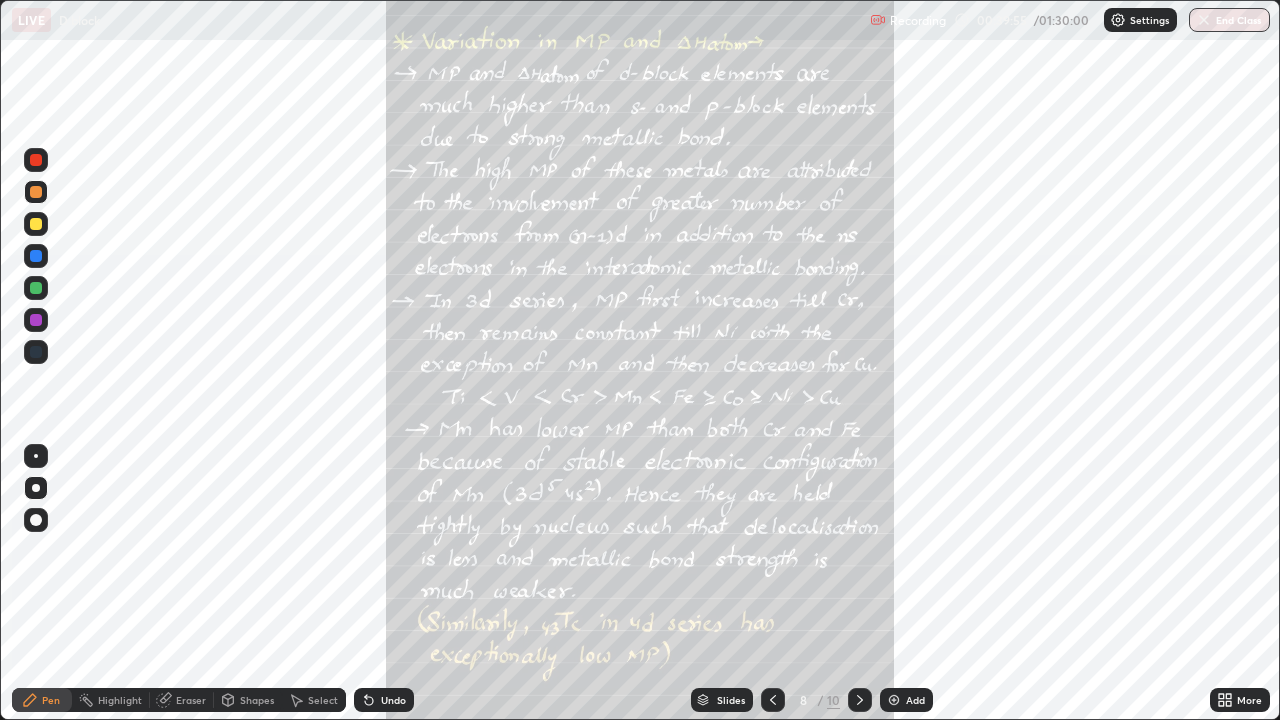 click on "More" at bounding box center (1249, 700) 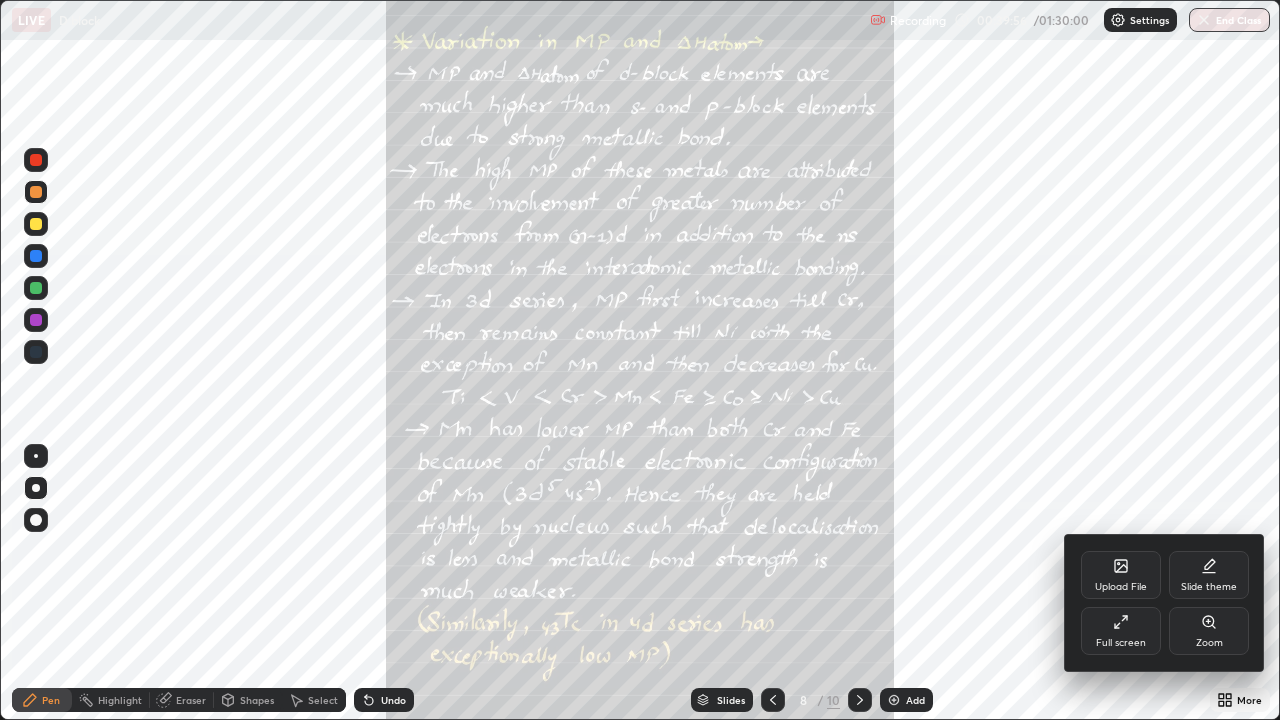click on "Zoom" at bounding box center (1209, 631) 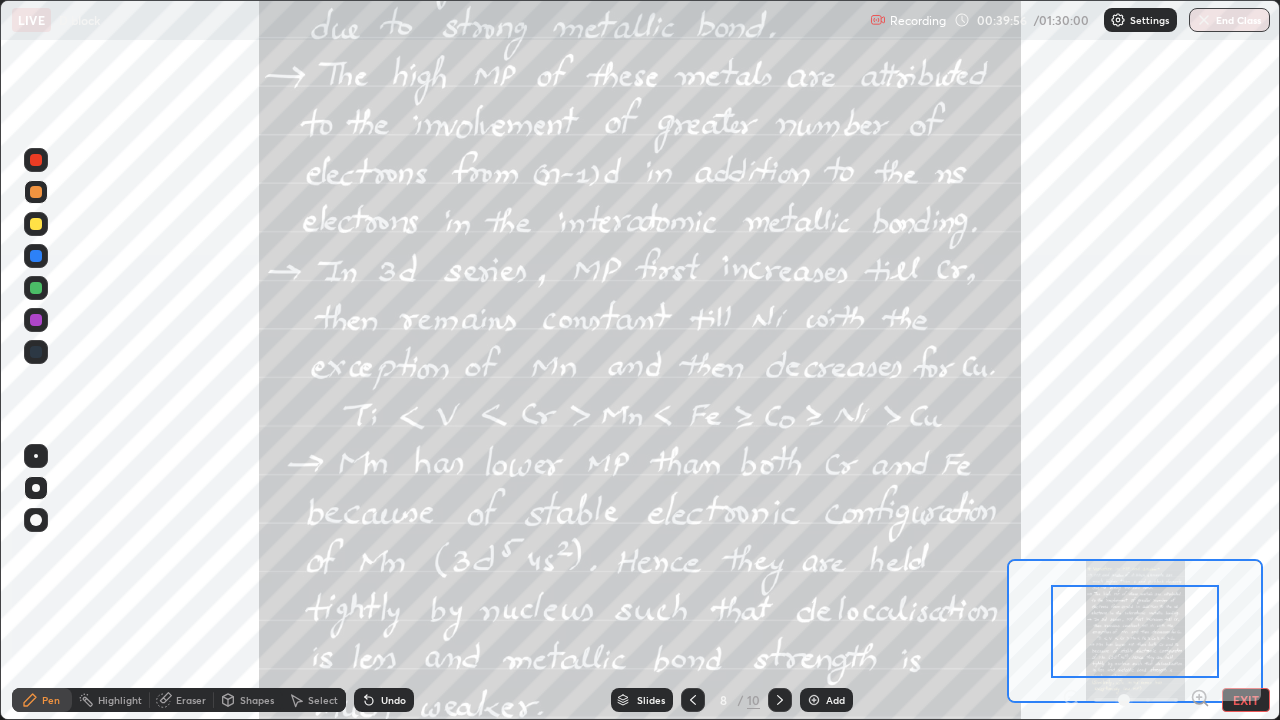 click 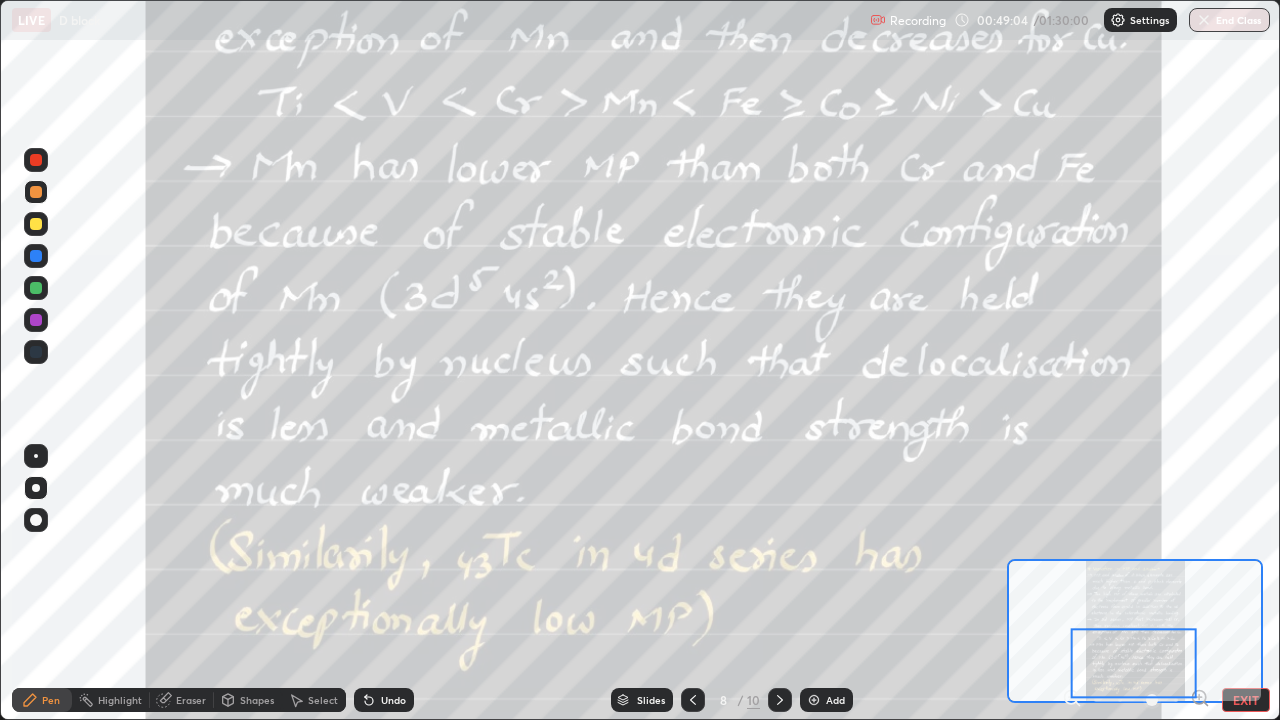 click 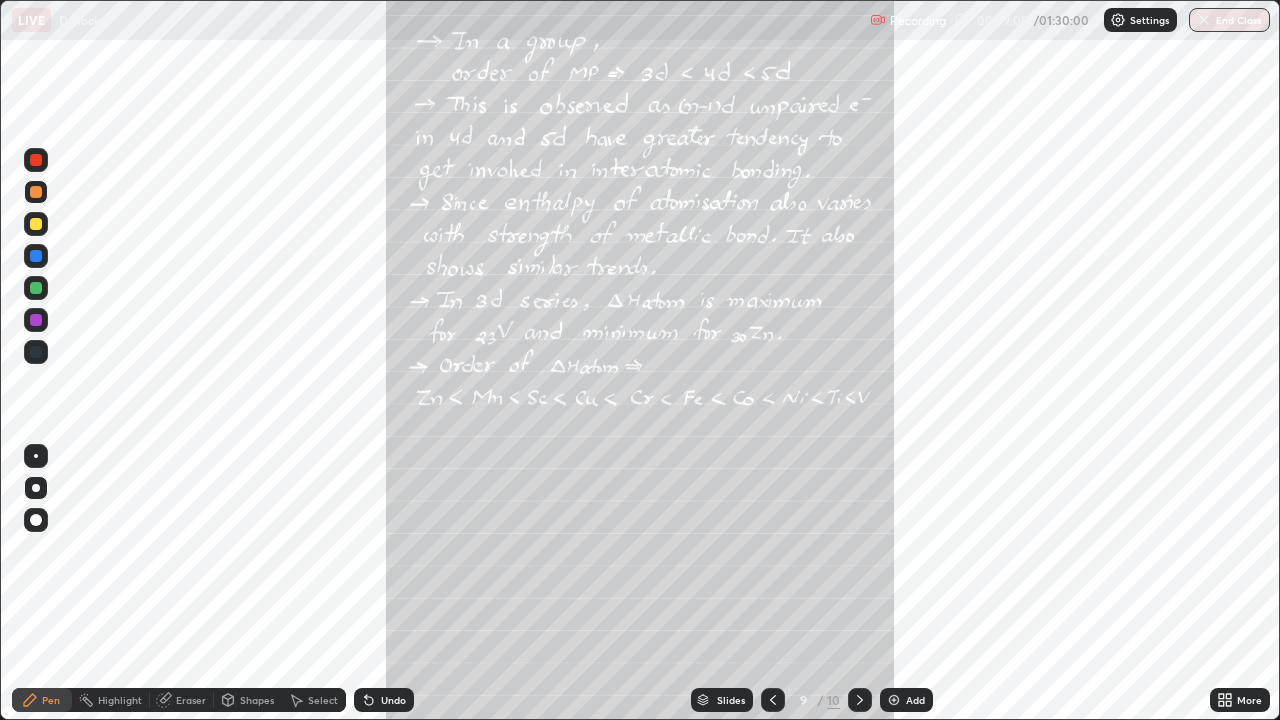 click on "More" at bounding box center (1249, 700) 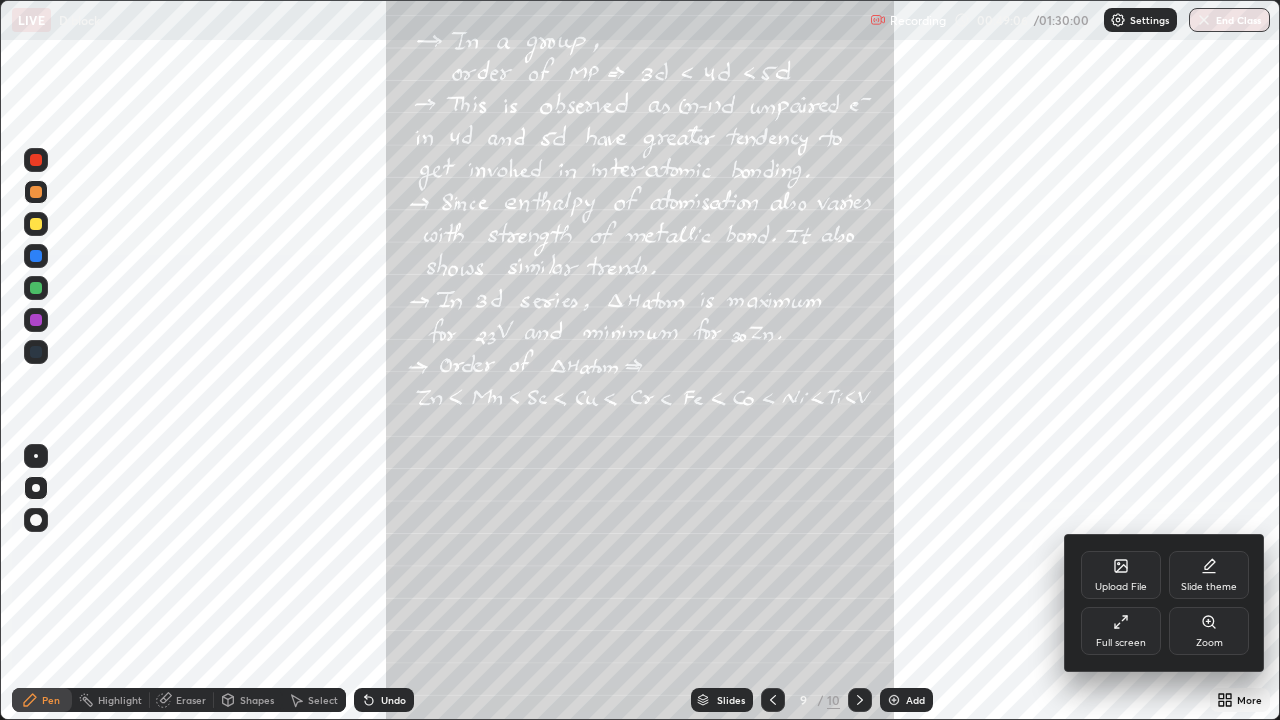 click on "Zoom" at bounding box center (1209, 643) 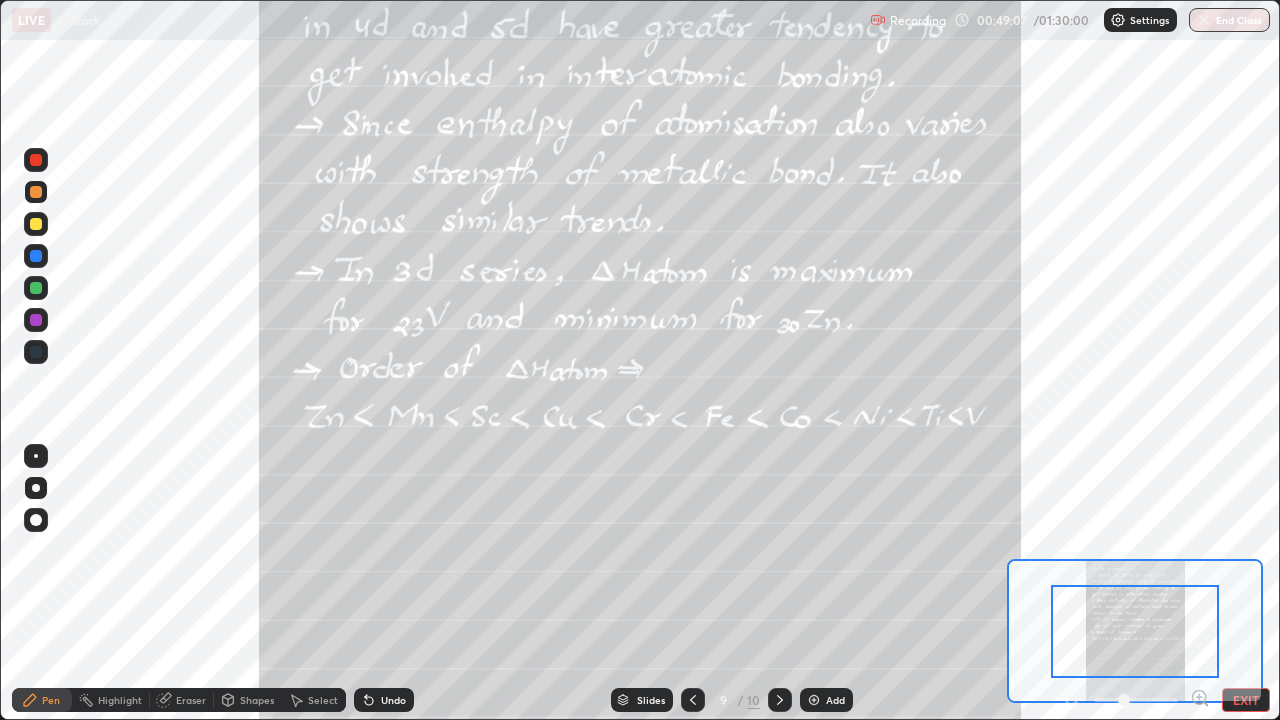 click 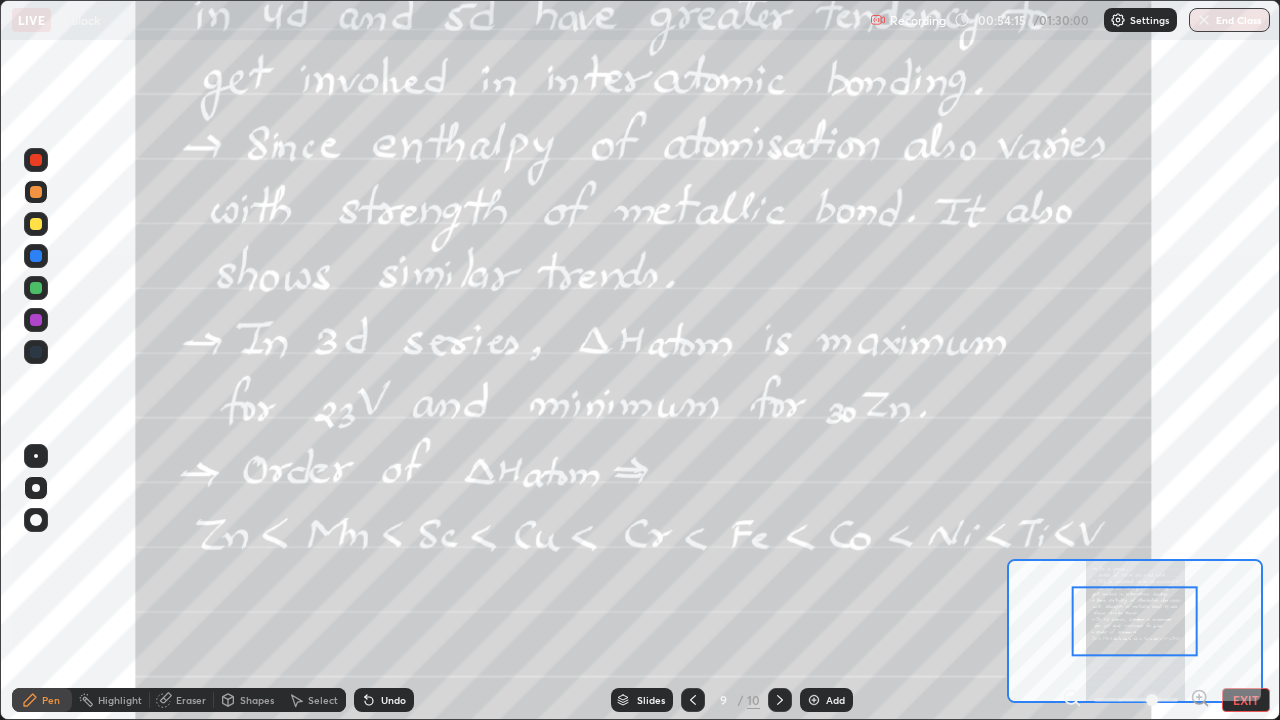 click 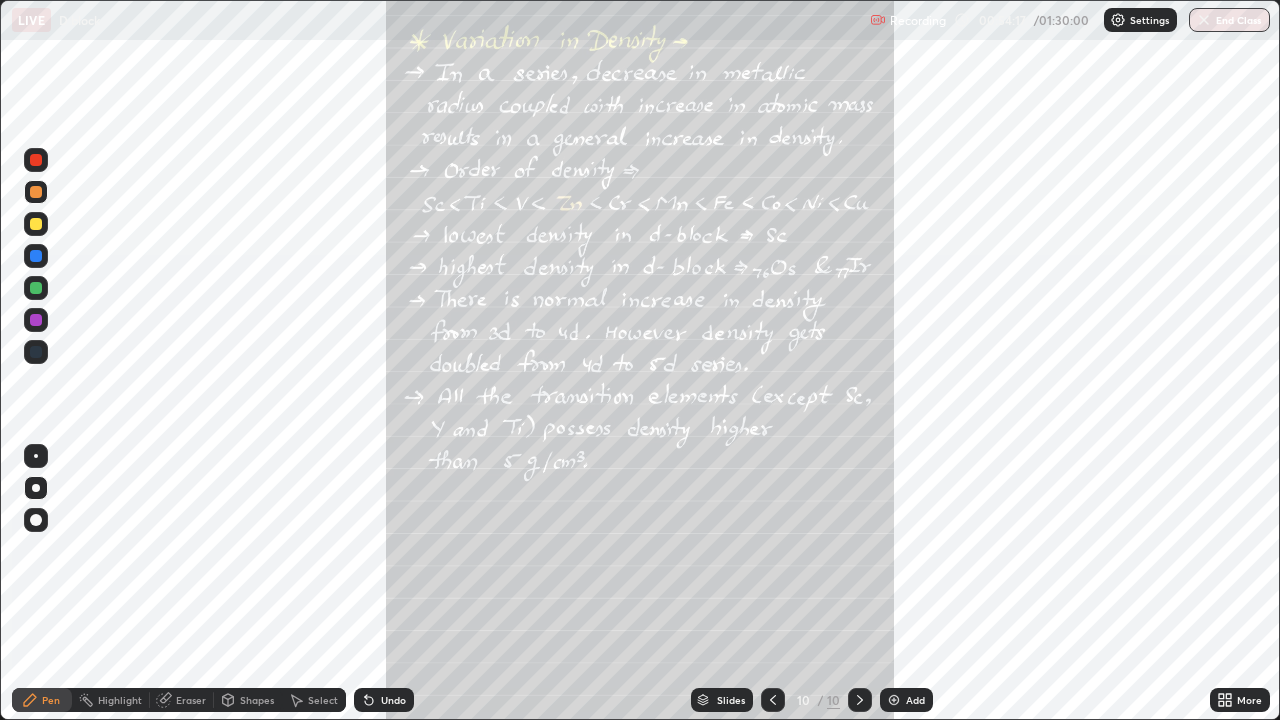 click 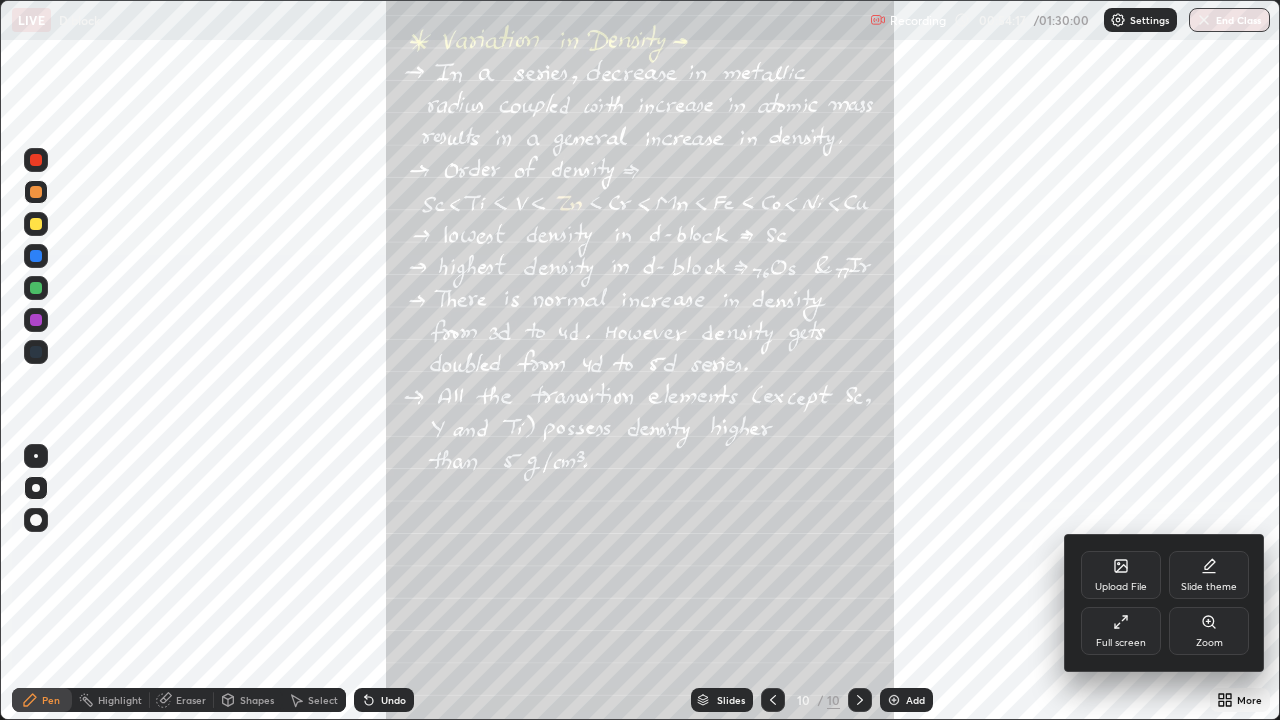 click on "Zoom" at bounding box center (1209, 643) 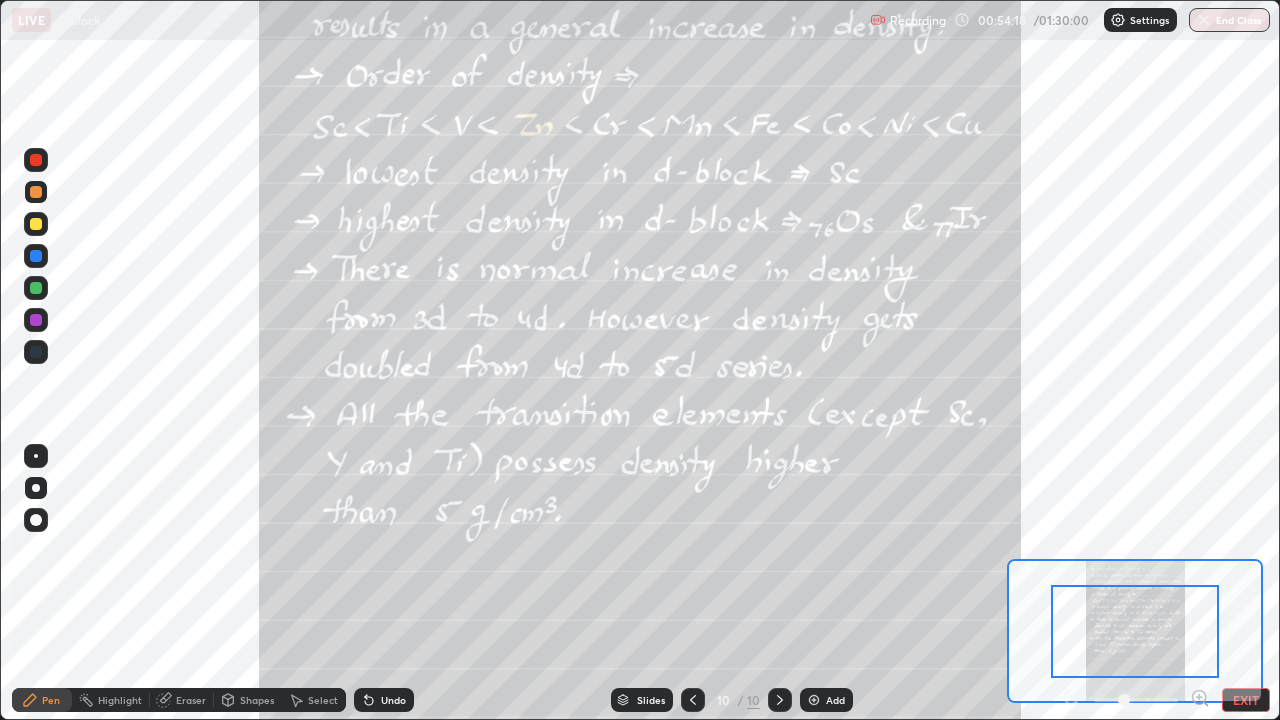 click 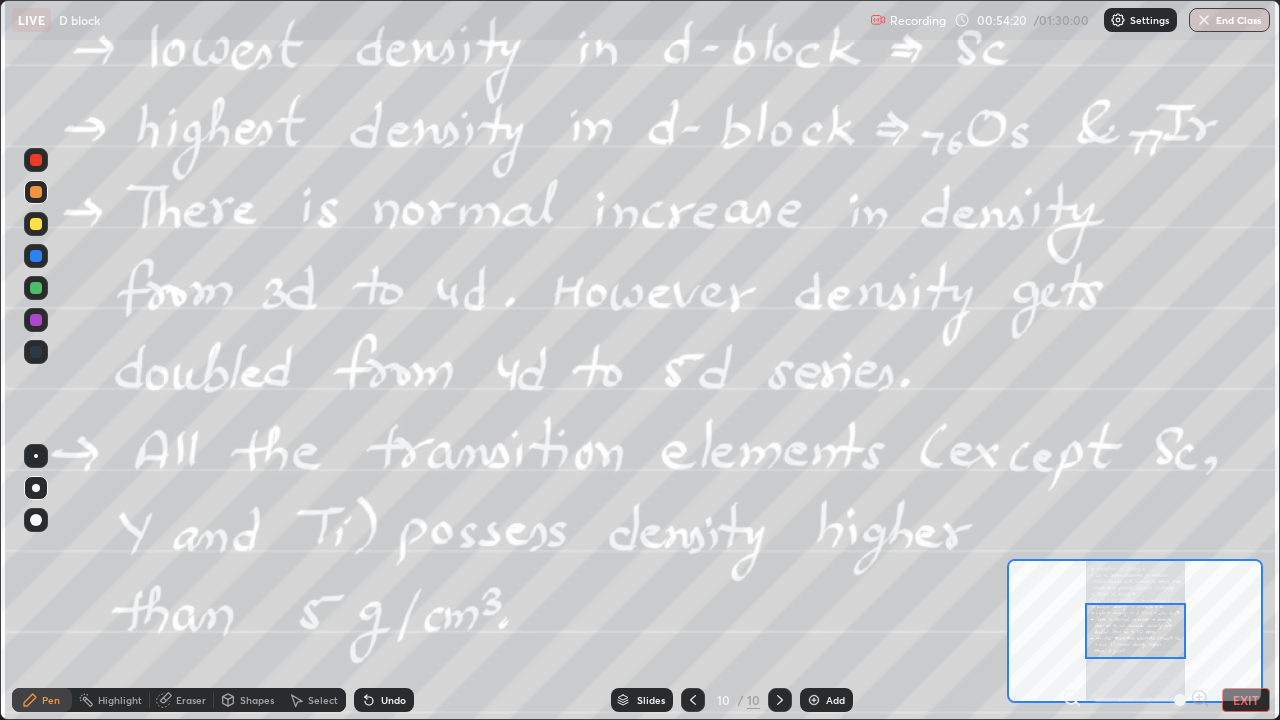 click 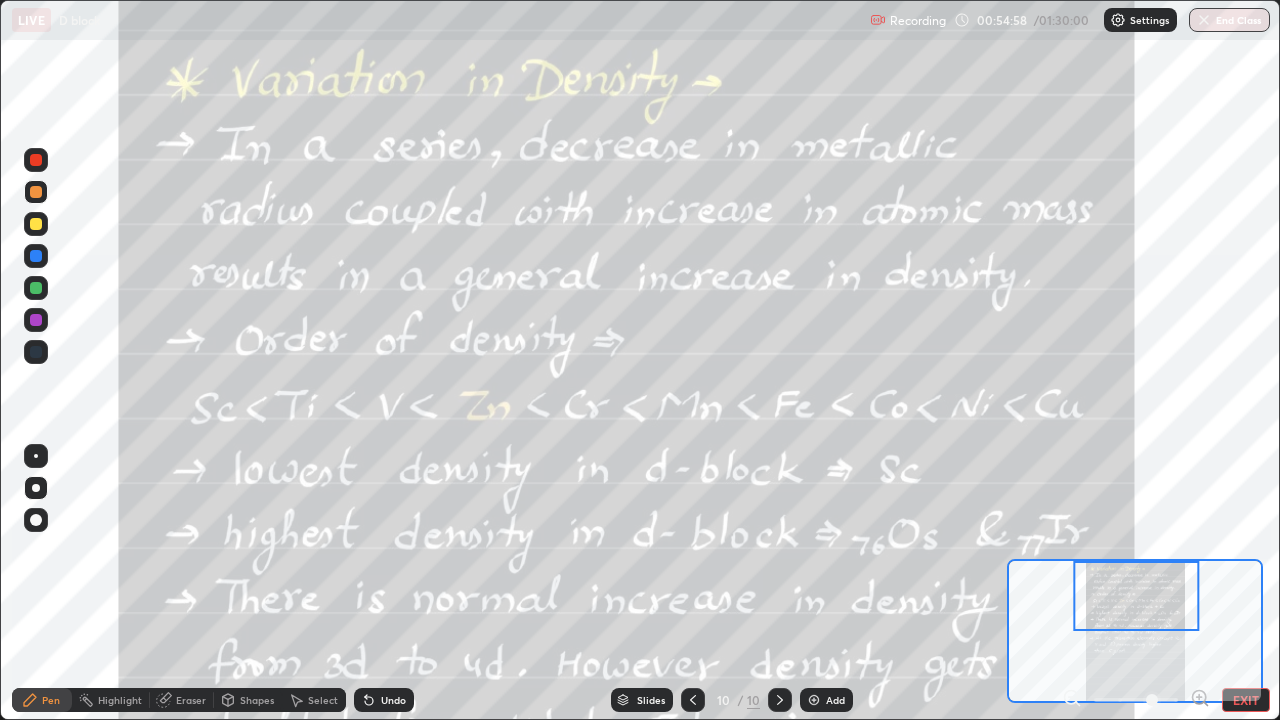 click at bounding box center (36, 192) 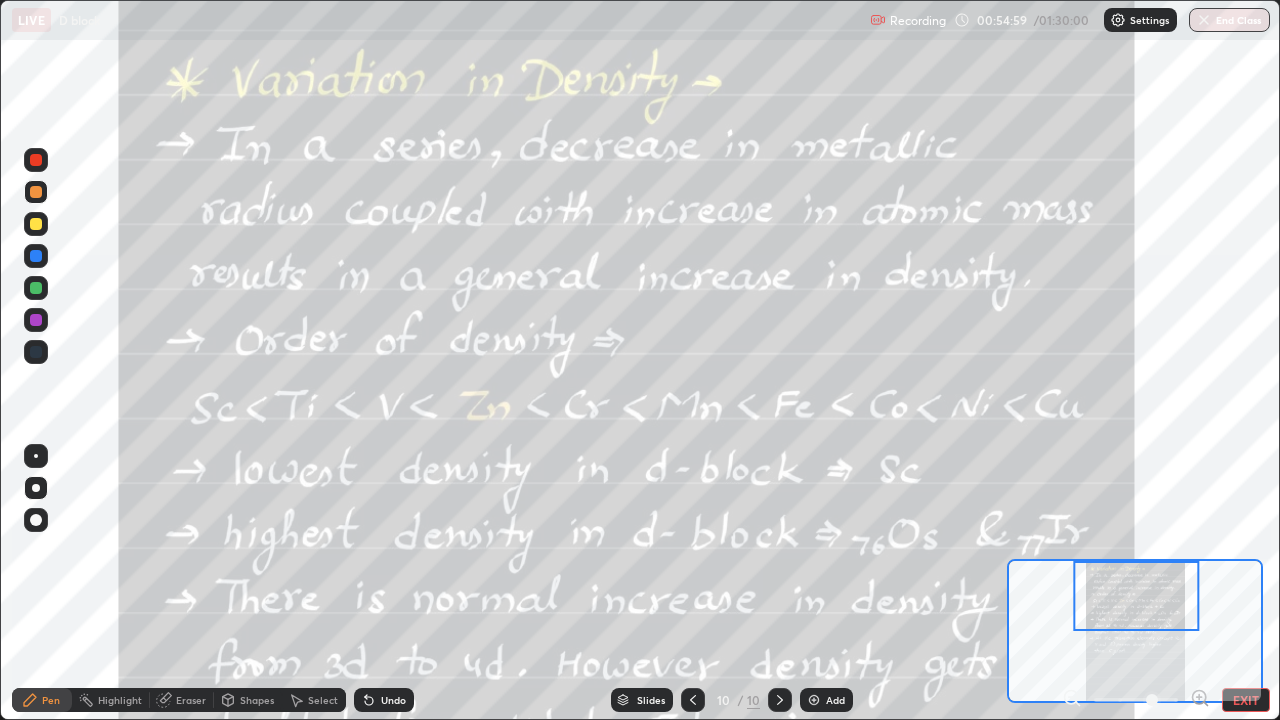 click at bounding box center [36, 192] 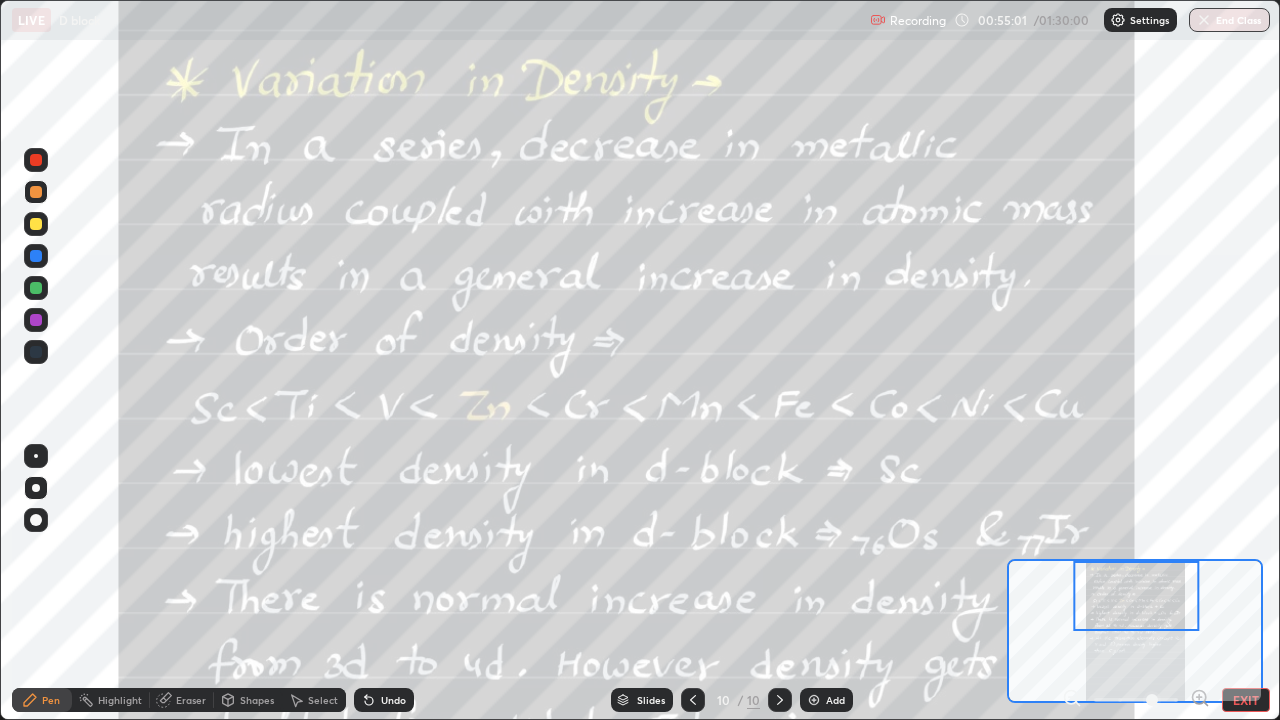 click at bounding box center (36, 192) 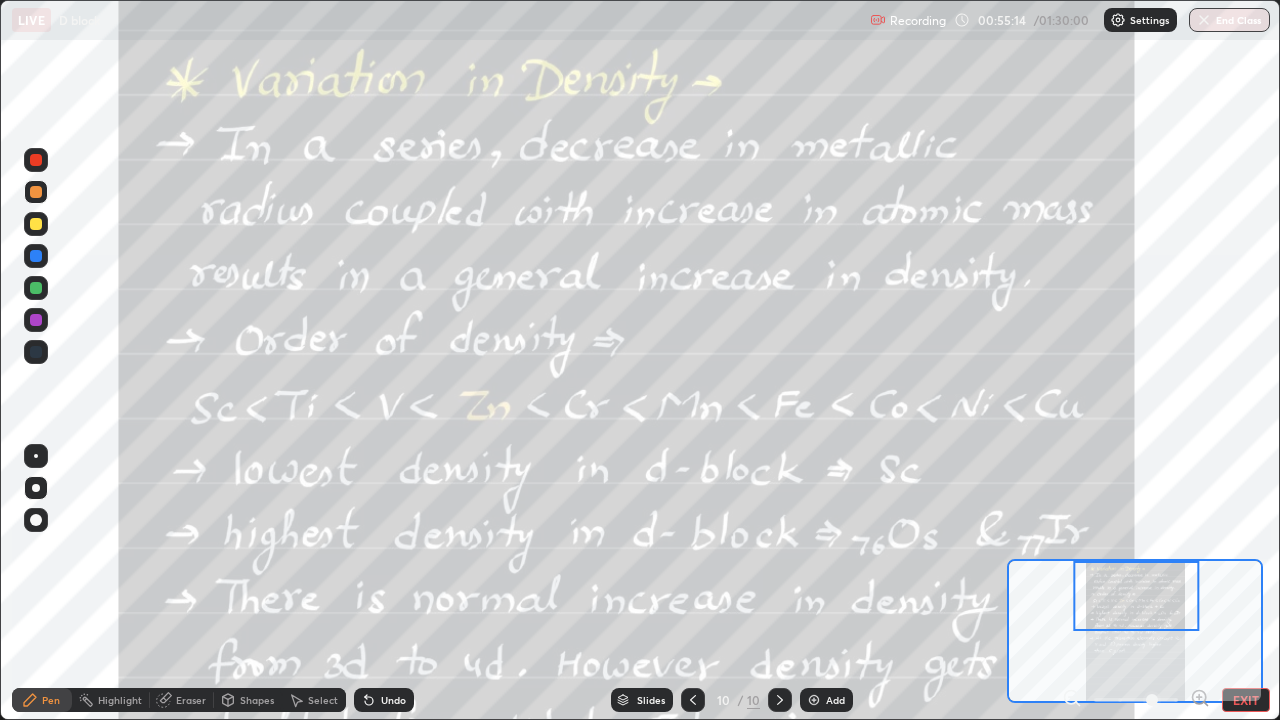 click at bounding box center (36, 288) 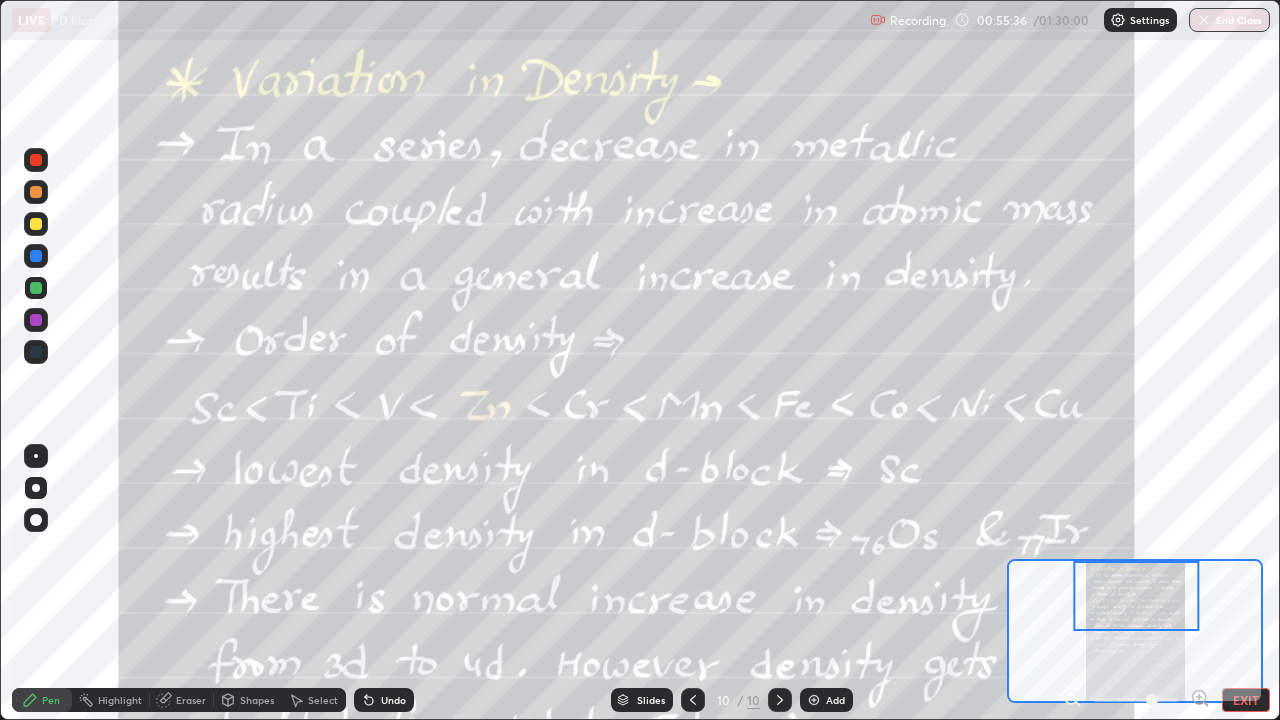 click on "Eraser" at bounding box center [191, 700] 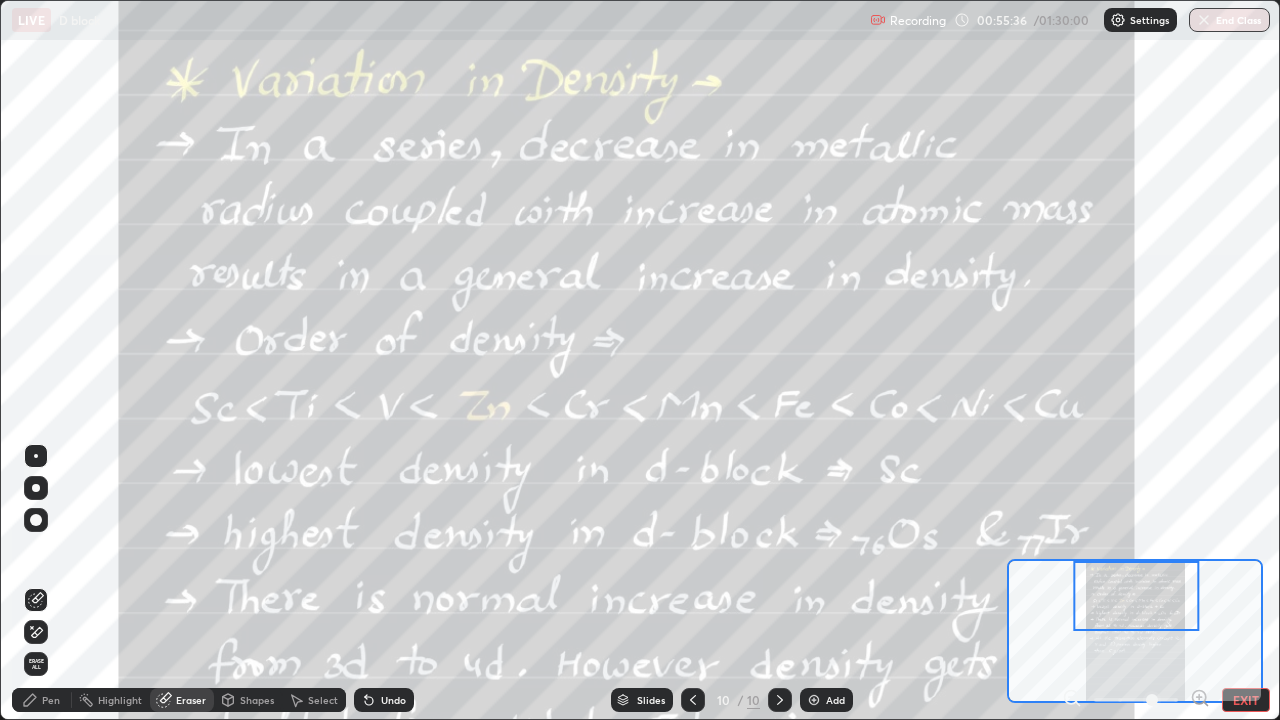 click on "Erase all" at bounding box center [36, 664] 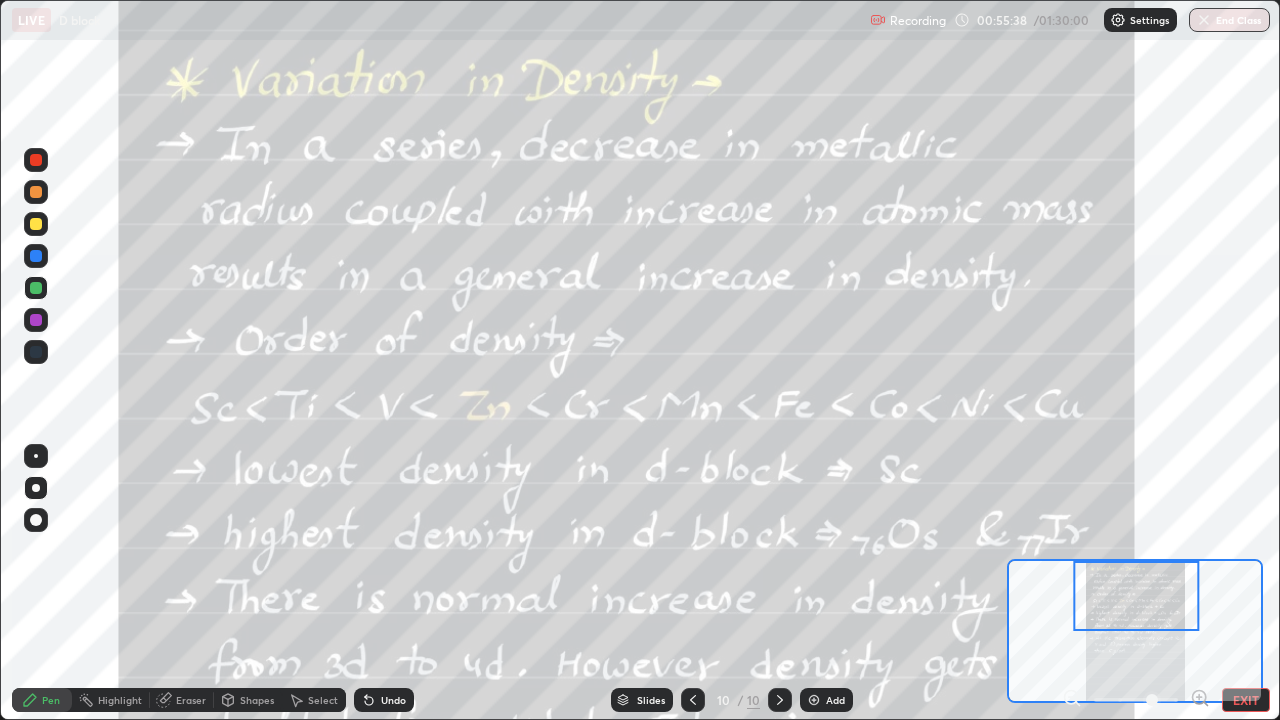 click at bounding box center [36, 192] 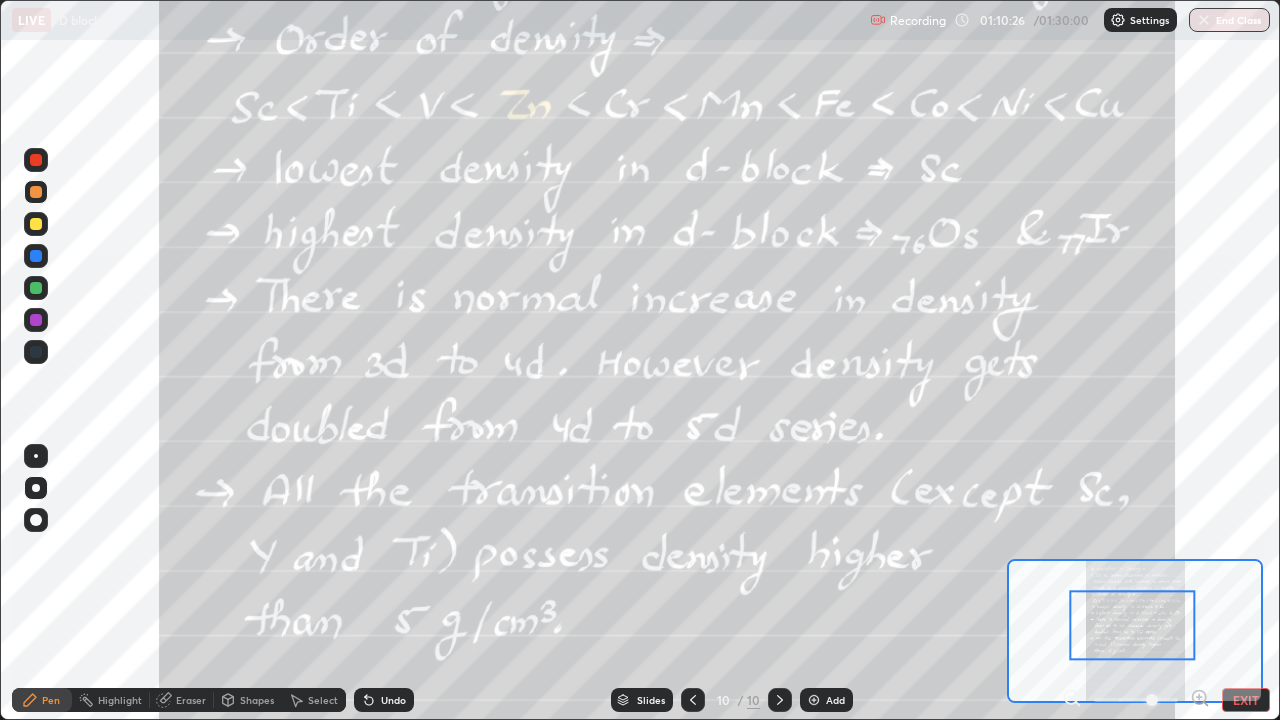 click on "Add" at bounding box center (835, 700) 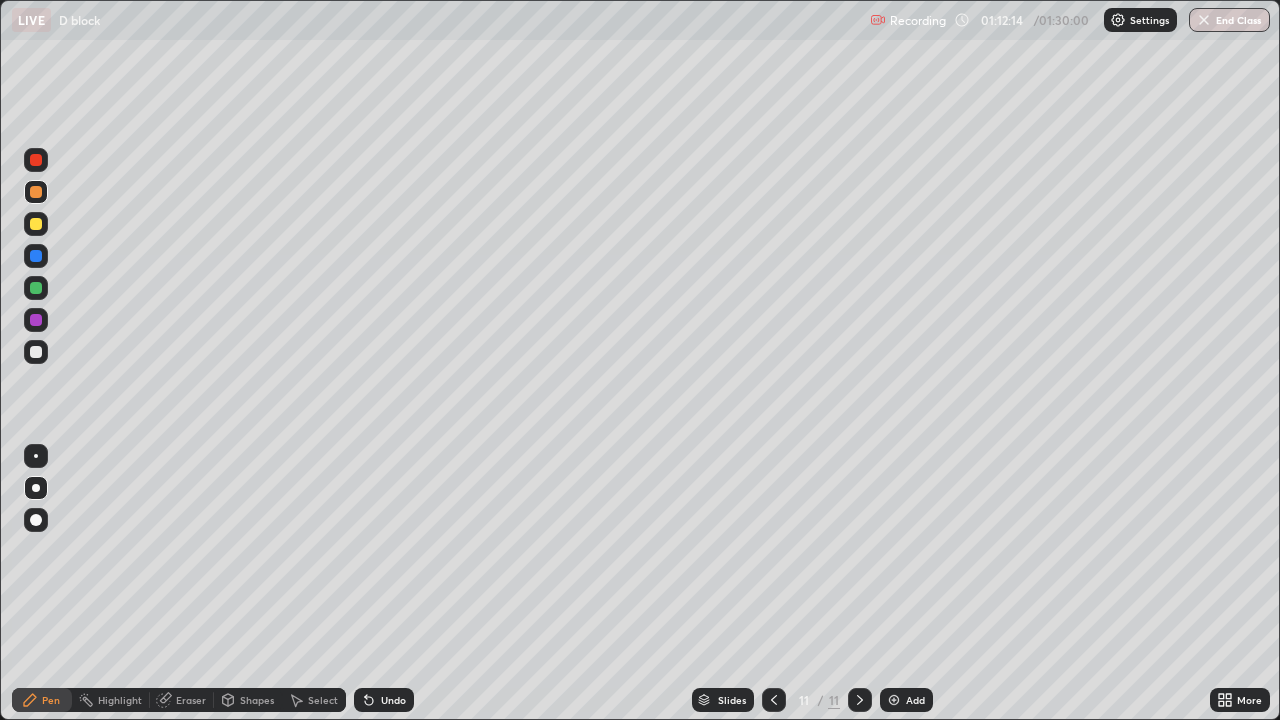 click at bounding box center (36, 224) 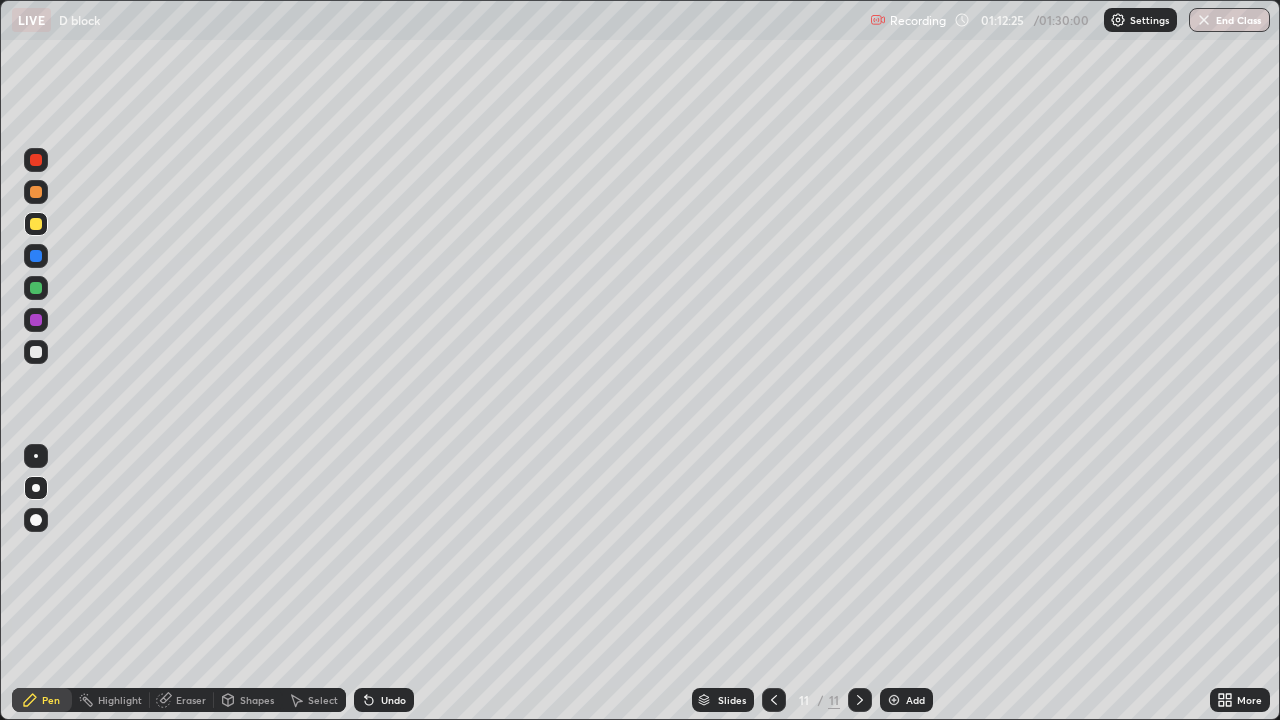 click at bounding box center (36, 352) 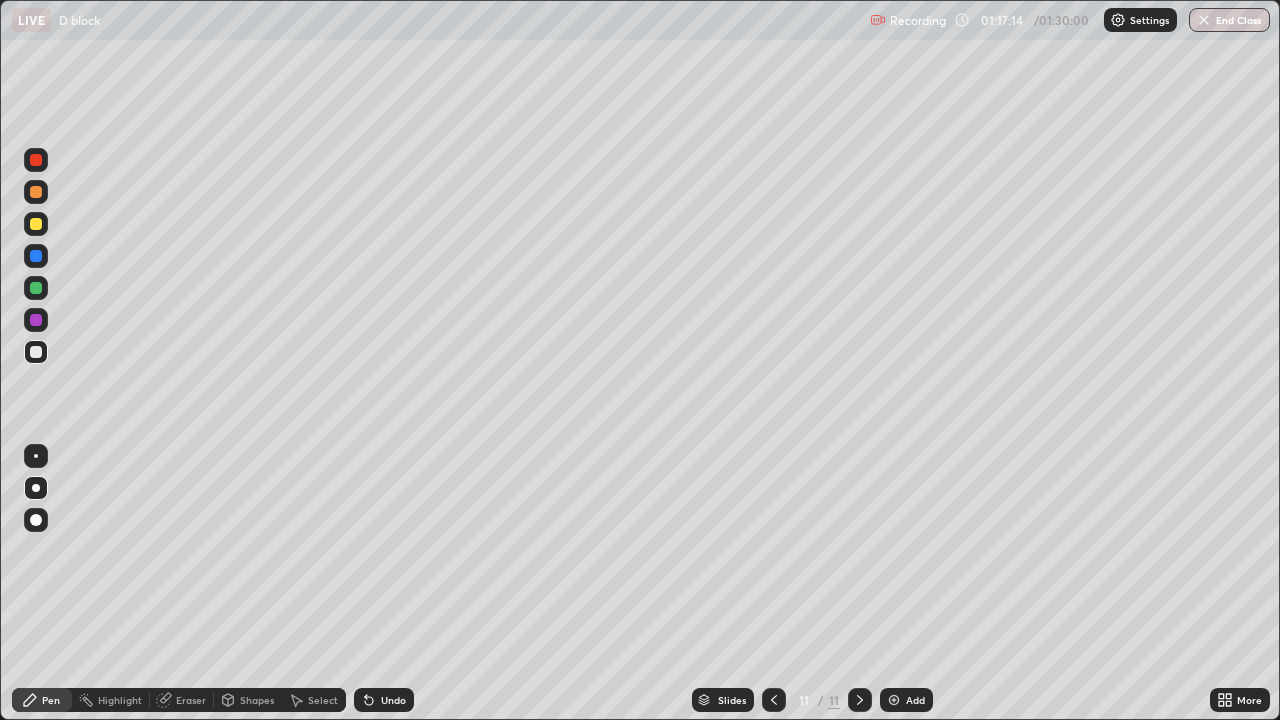 click on "More" at bounding box center [1240, 700] 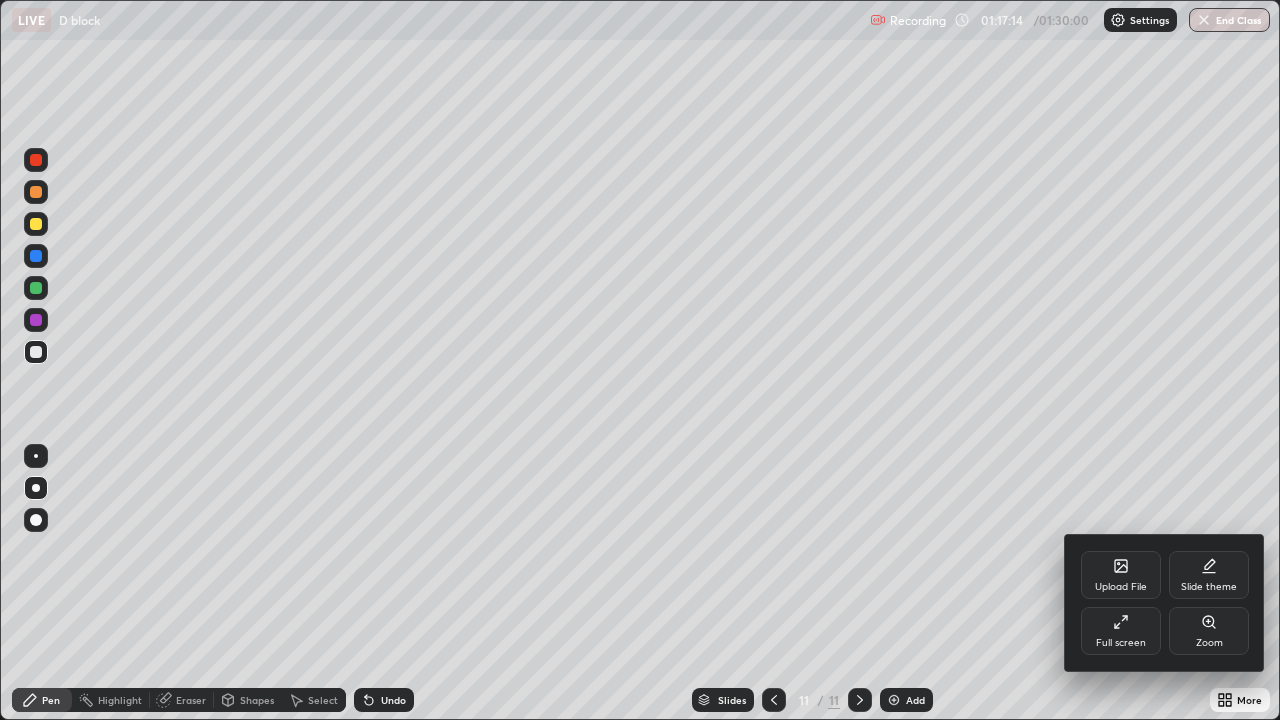 click on "Full screen" at bounding box center (1121, 631) 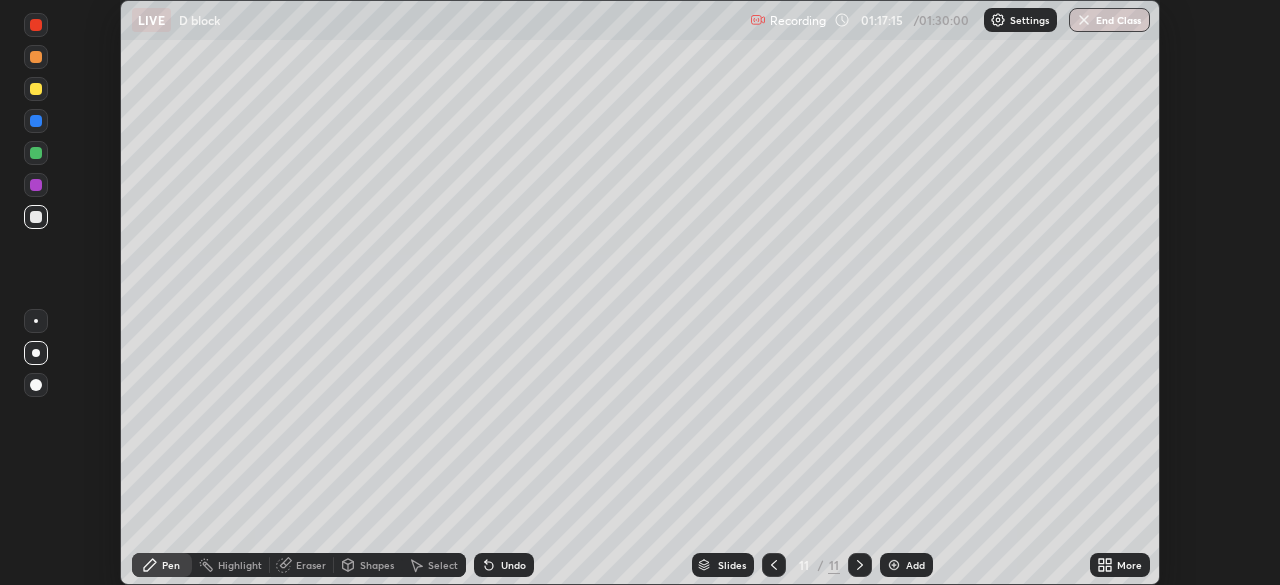 scroll, scrollTop: 585, scrollLeft: 1280, axis: both 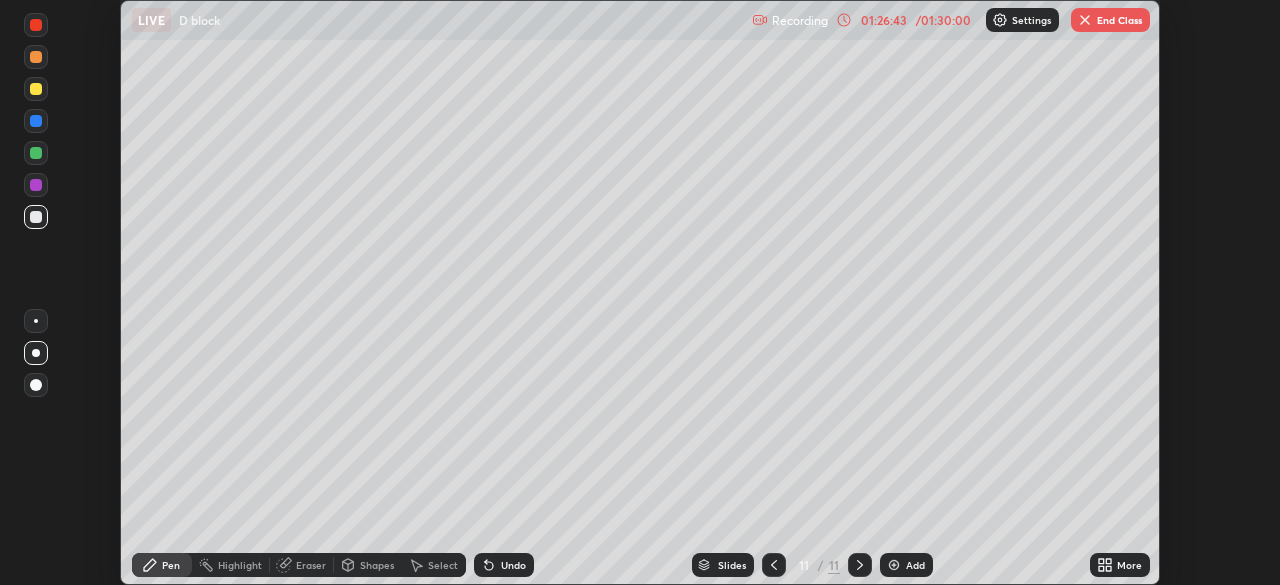 click on "Add" at bounding box center (915, 565) 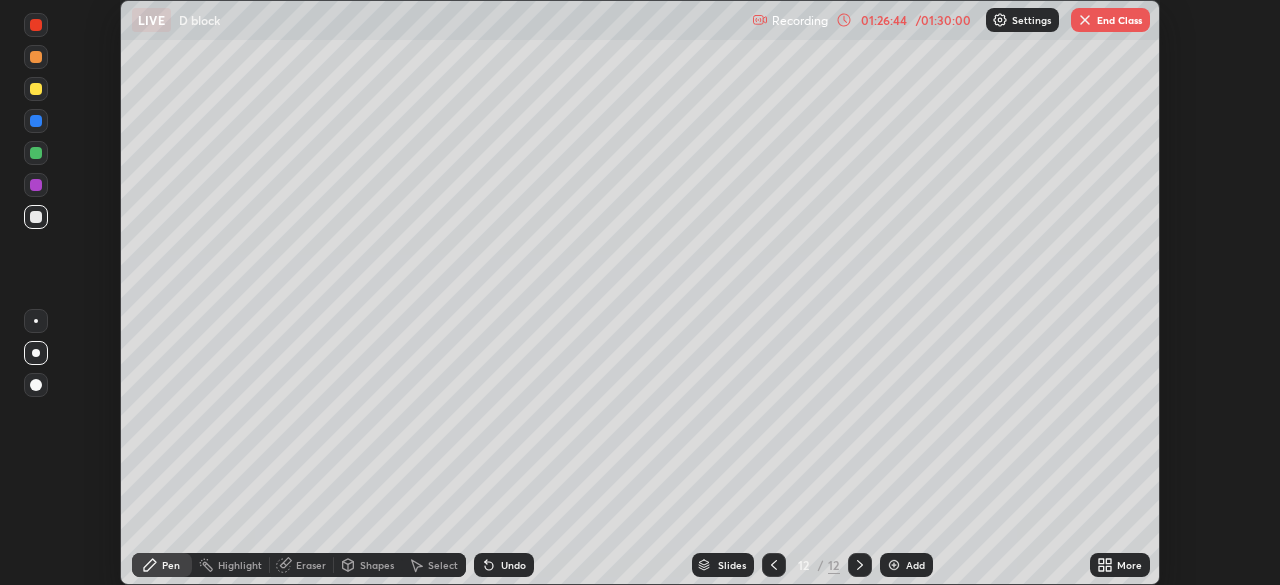 click at bounding box center (36, 217) 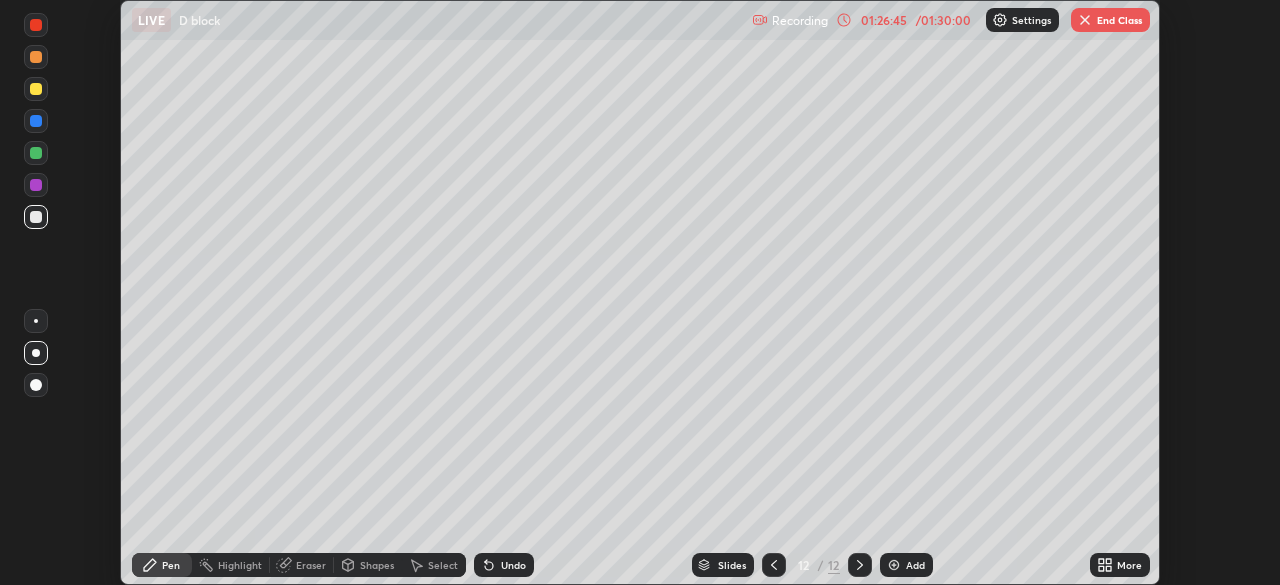 click at bounding box center (36, 217) 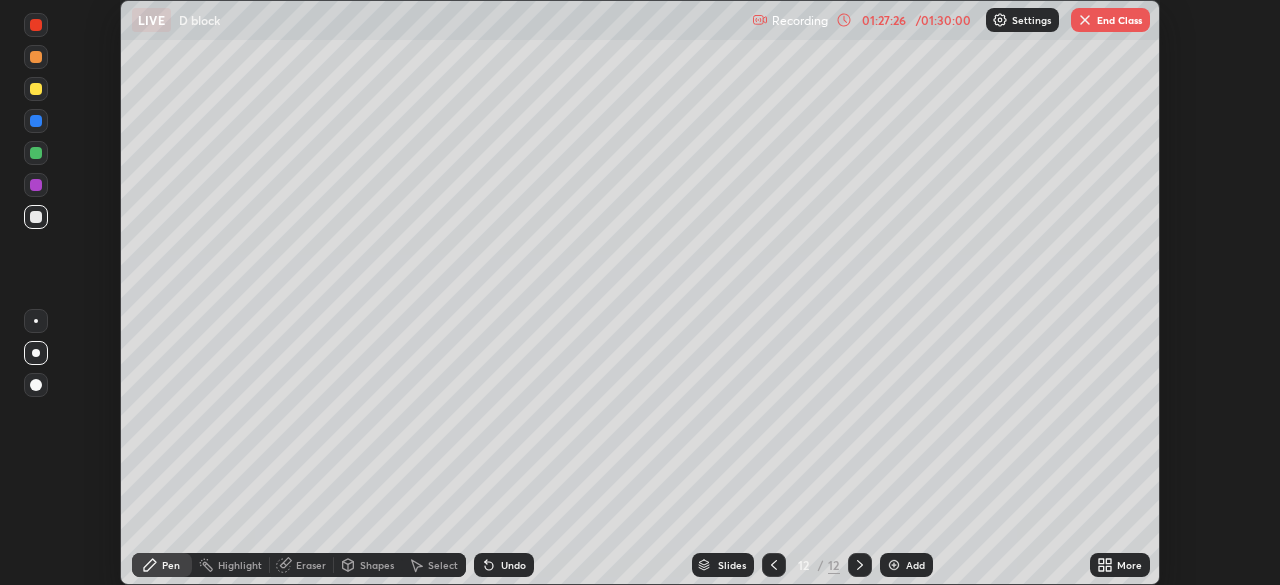 click at bounding box center (36, 89) 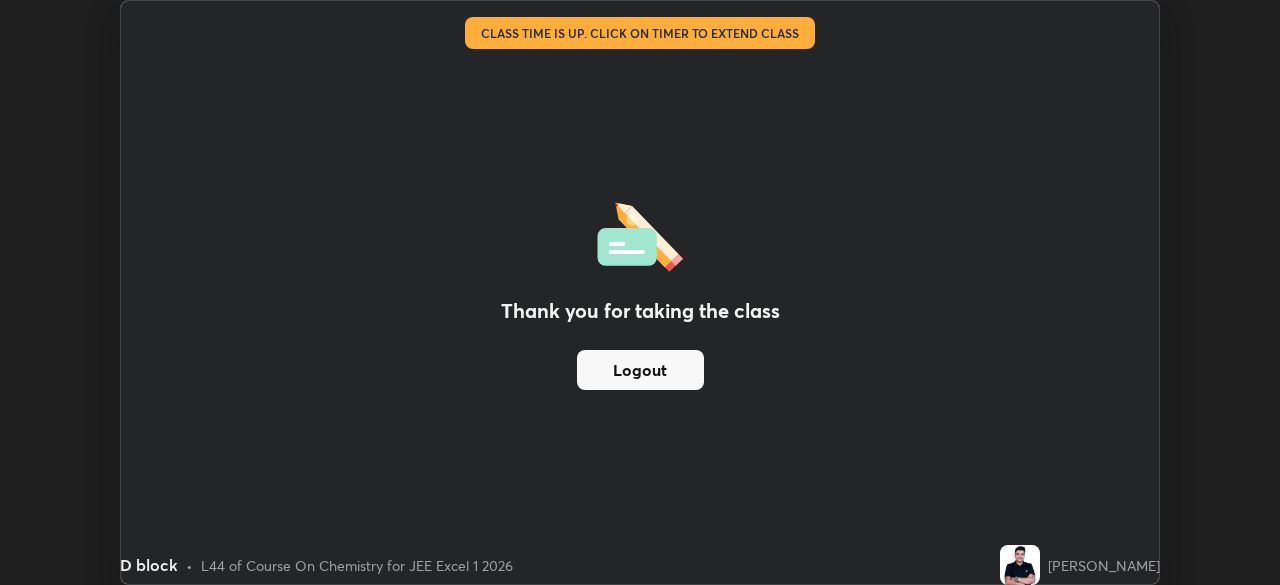 click on "Logout" at bounding box center [640, 370] 